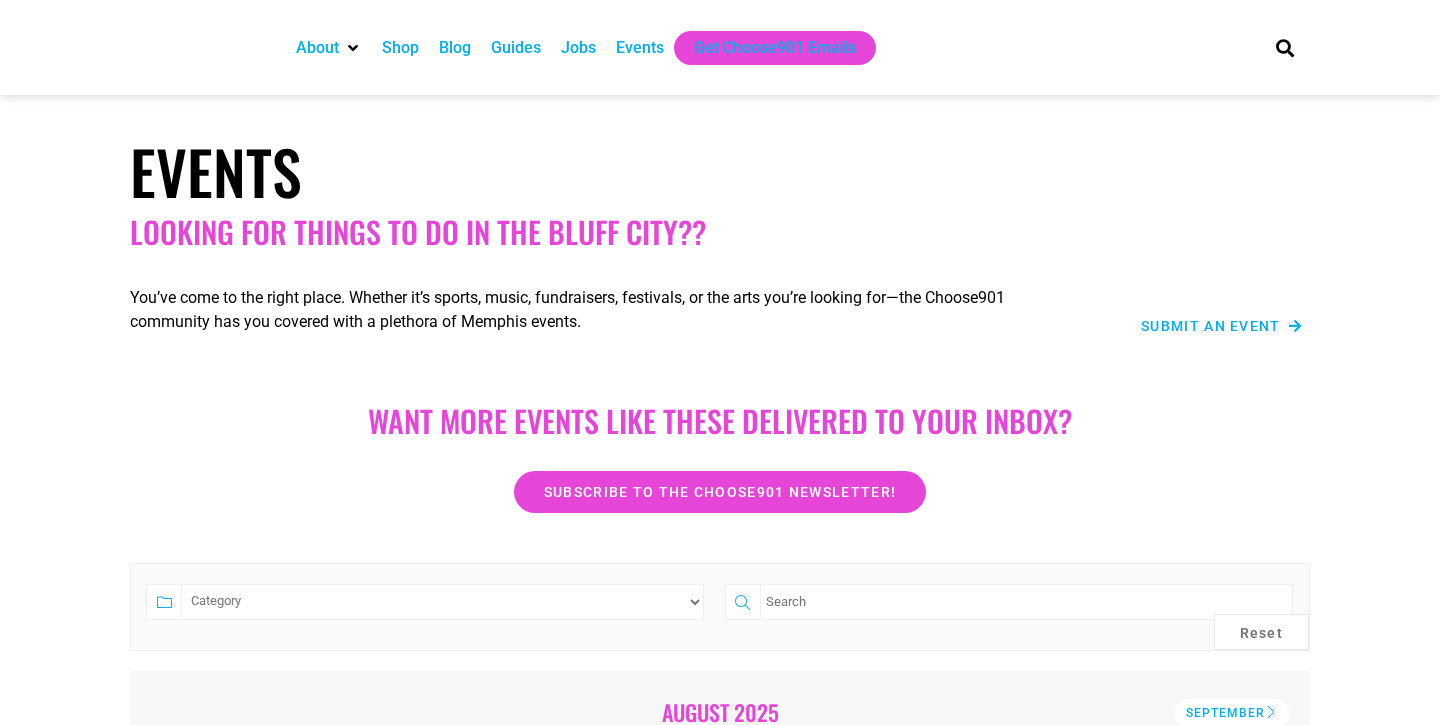 scroll, scrollTop: 0, scrollLeft: 0, axis: both 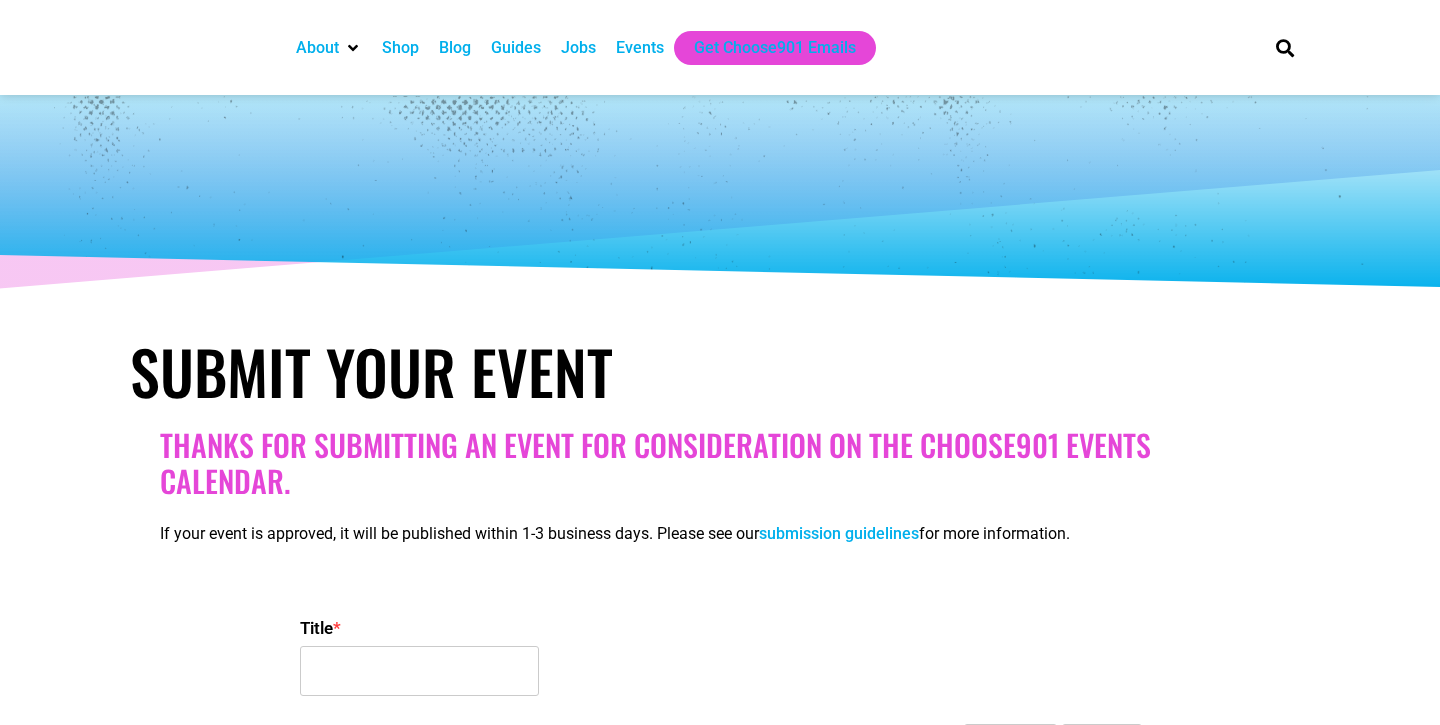 select 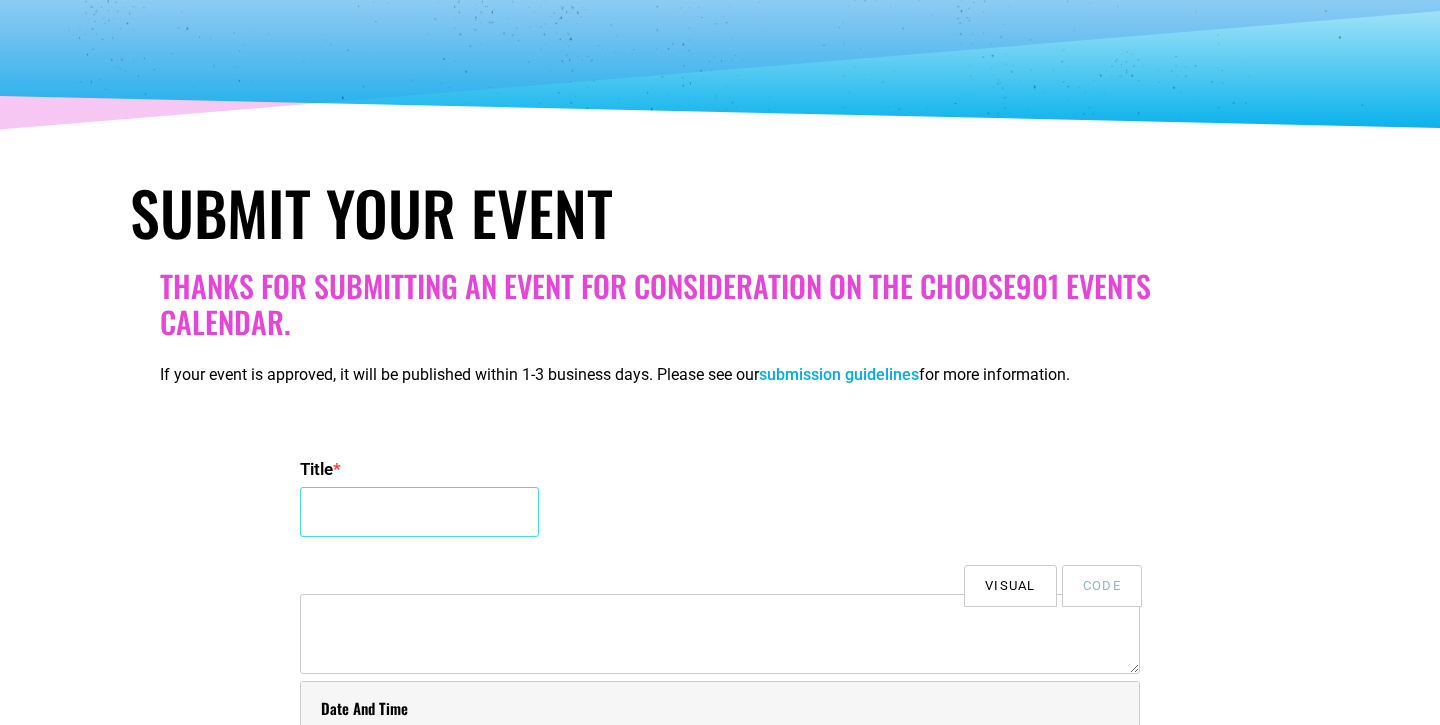click on "Title  *" at bounding box center (419, 512) 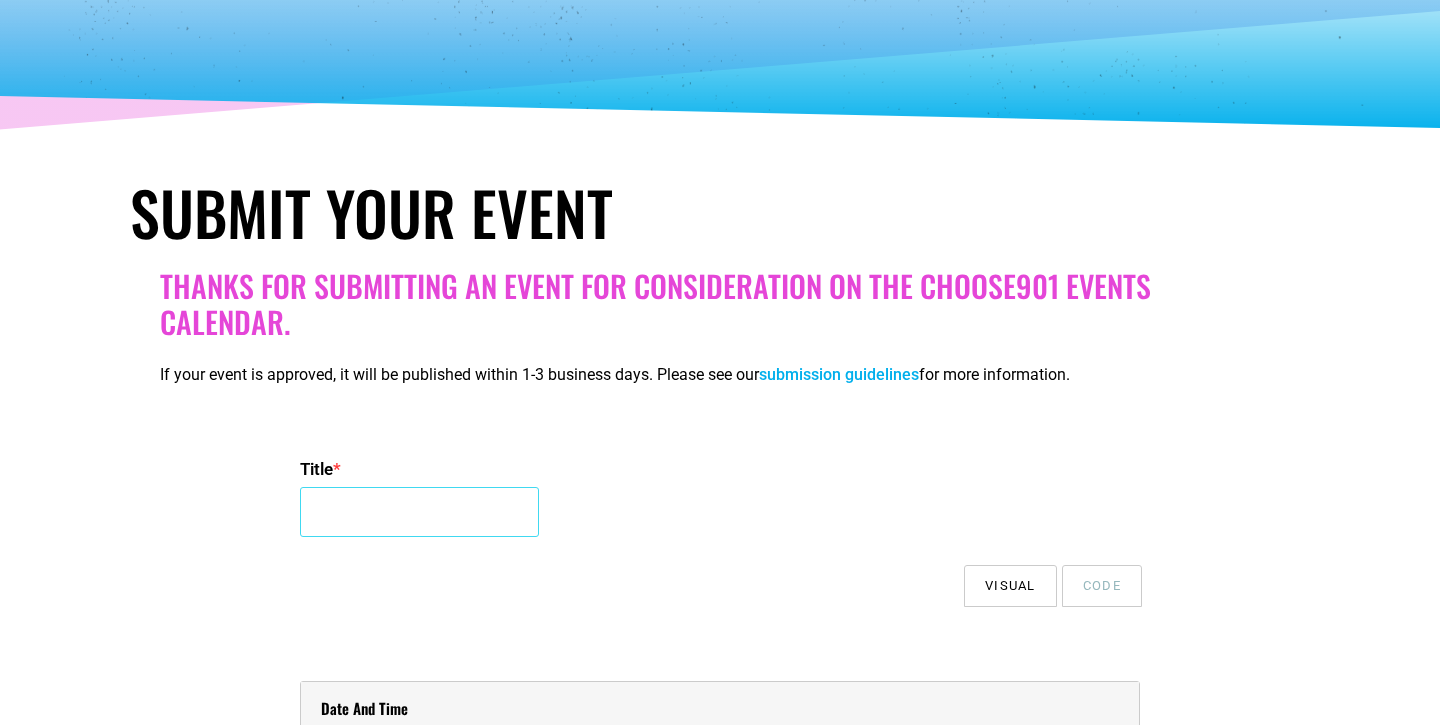 scroll, scrollTop: 175, scrollLeft: 0, axis: vertical 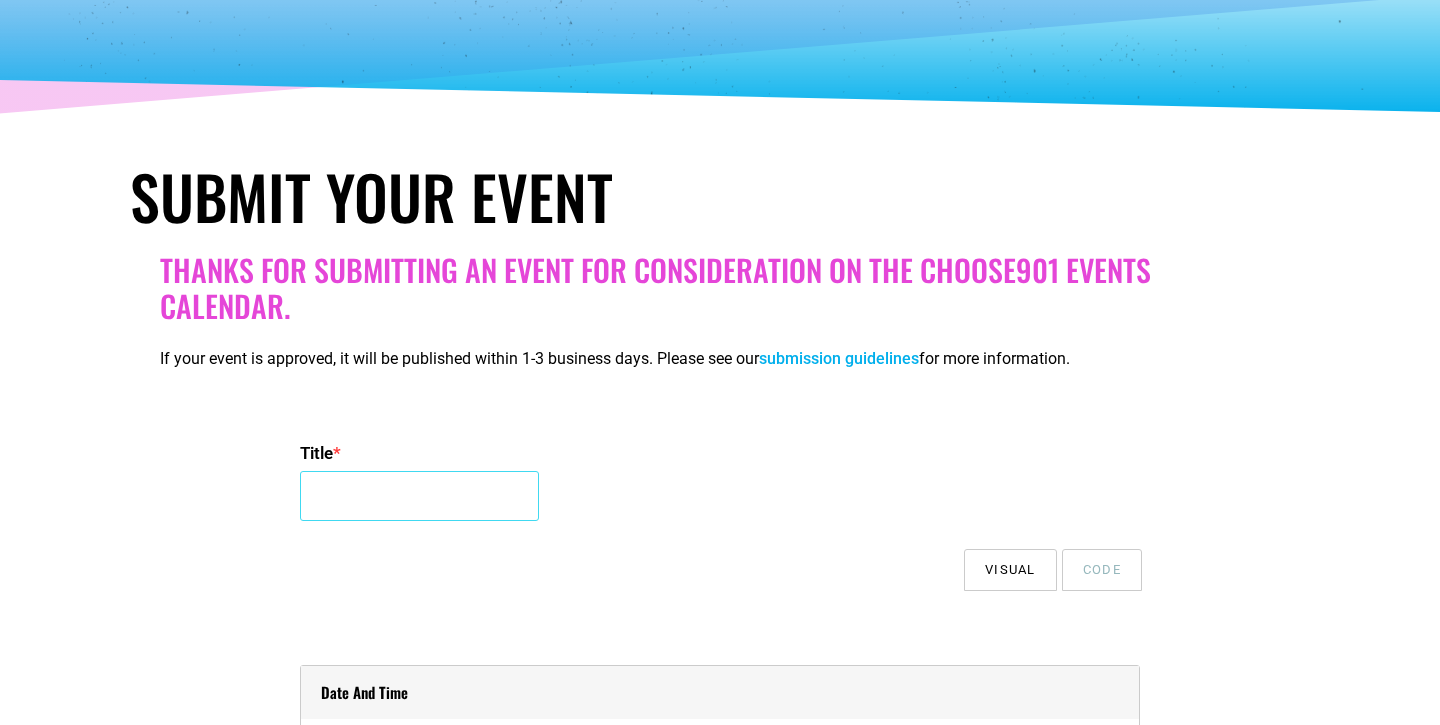 click on "Title  *" at bounding box center [419, 496] 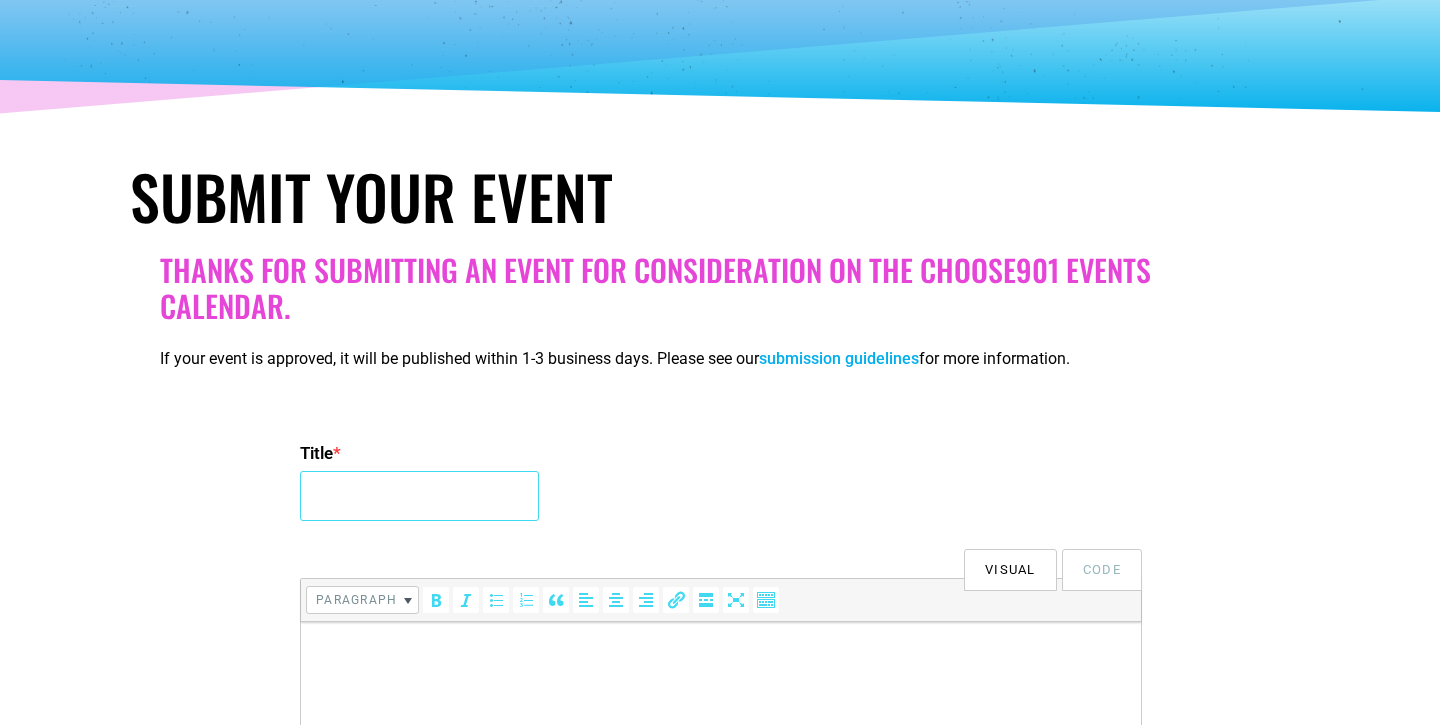 scroll, scrollTop: 0, scrollLeft: 0, axis: both 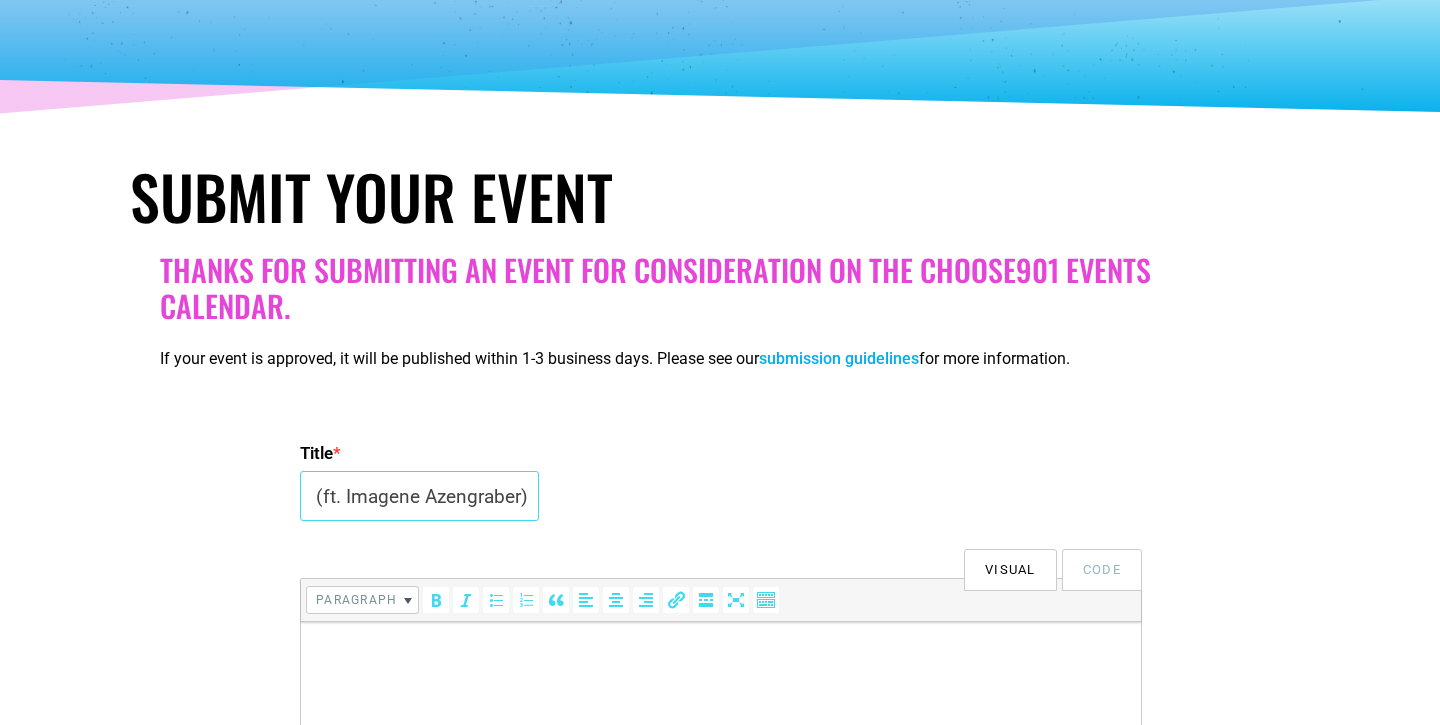 drag, startPoint x: 473, startPoint y: 500, endPoint x: 647, endPoint y: 499, distance: 174.00287 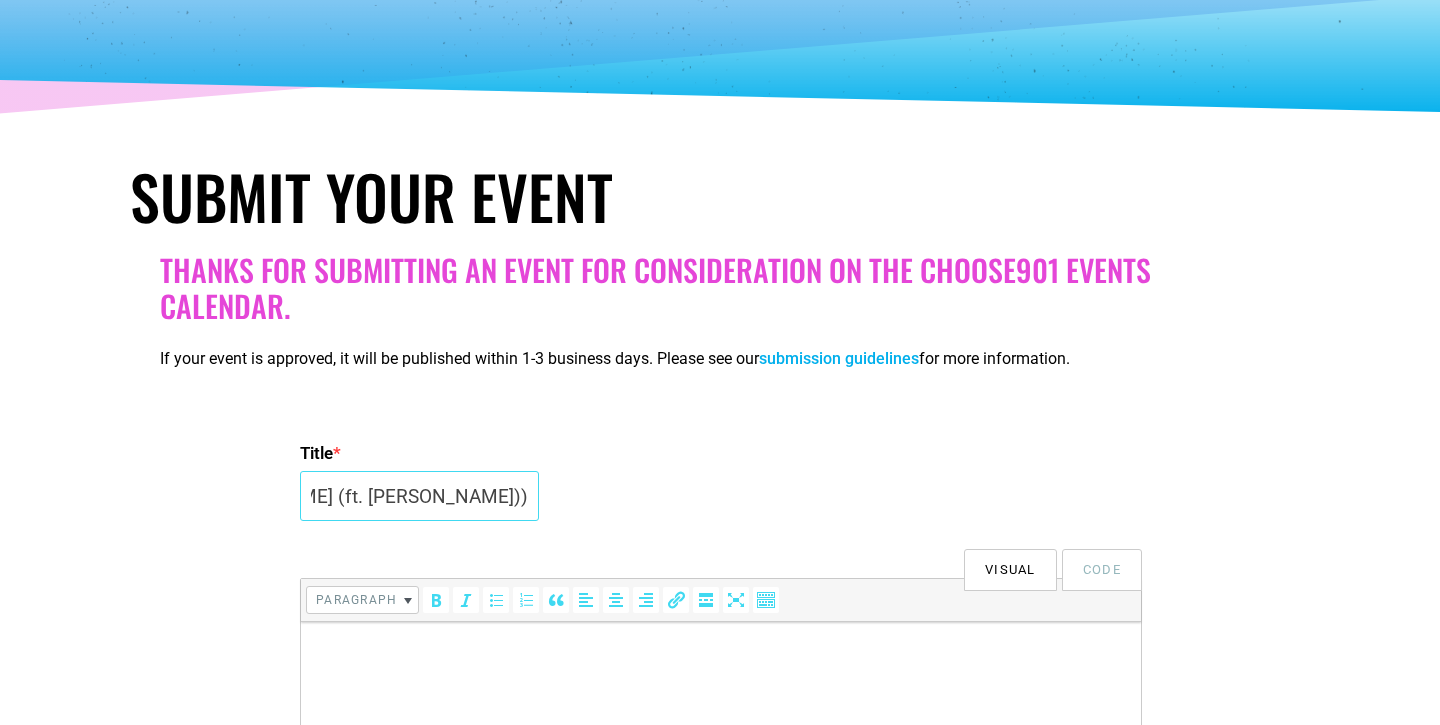 scroll, scrollTop: 0, scrollLeft: 216, axis: horizontal 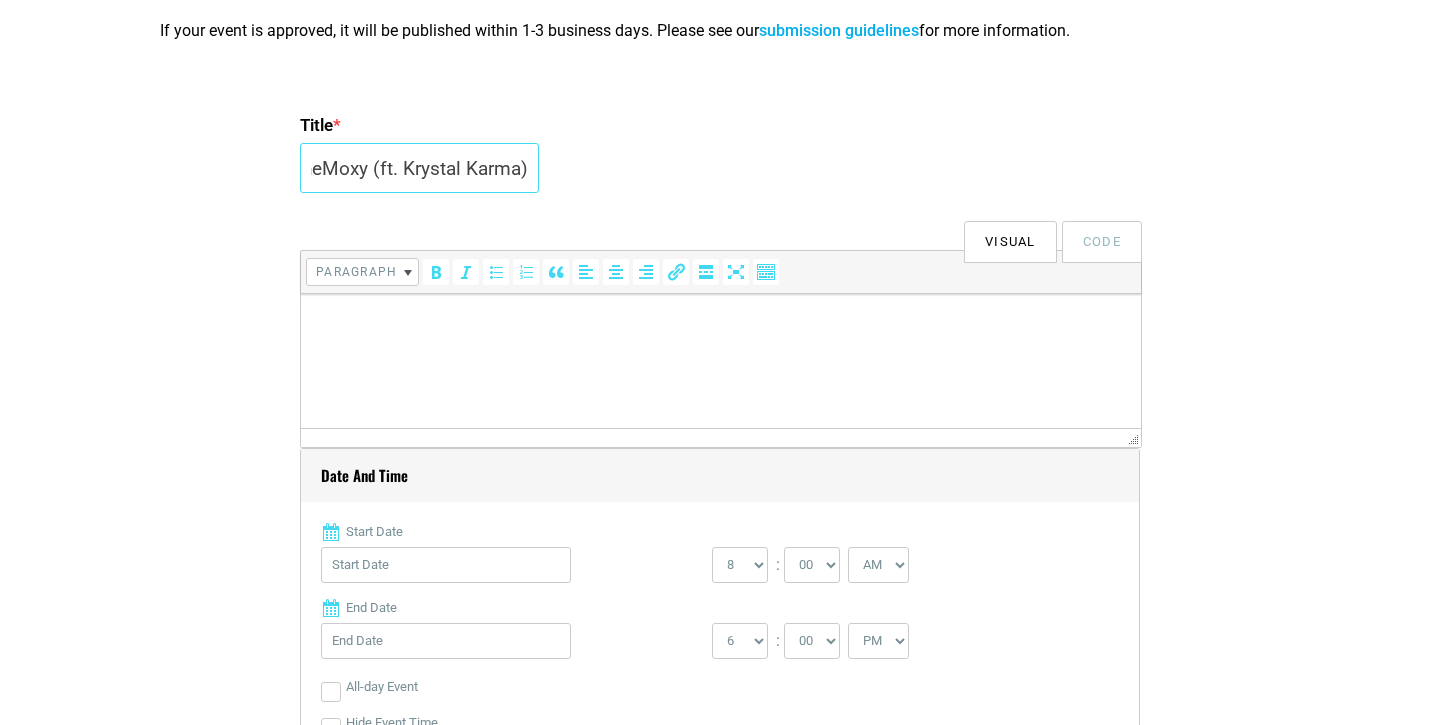 type on "Drag Queen Bingo #AtTheMoxy (ft. Krystal Karma)" 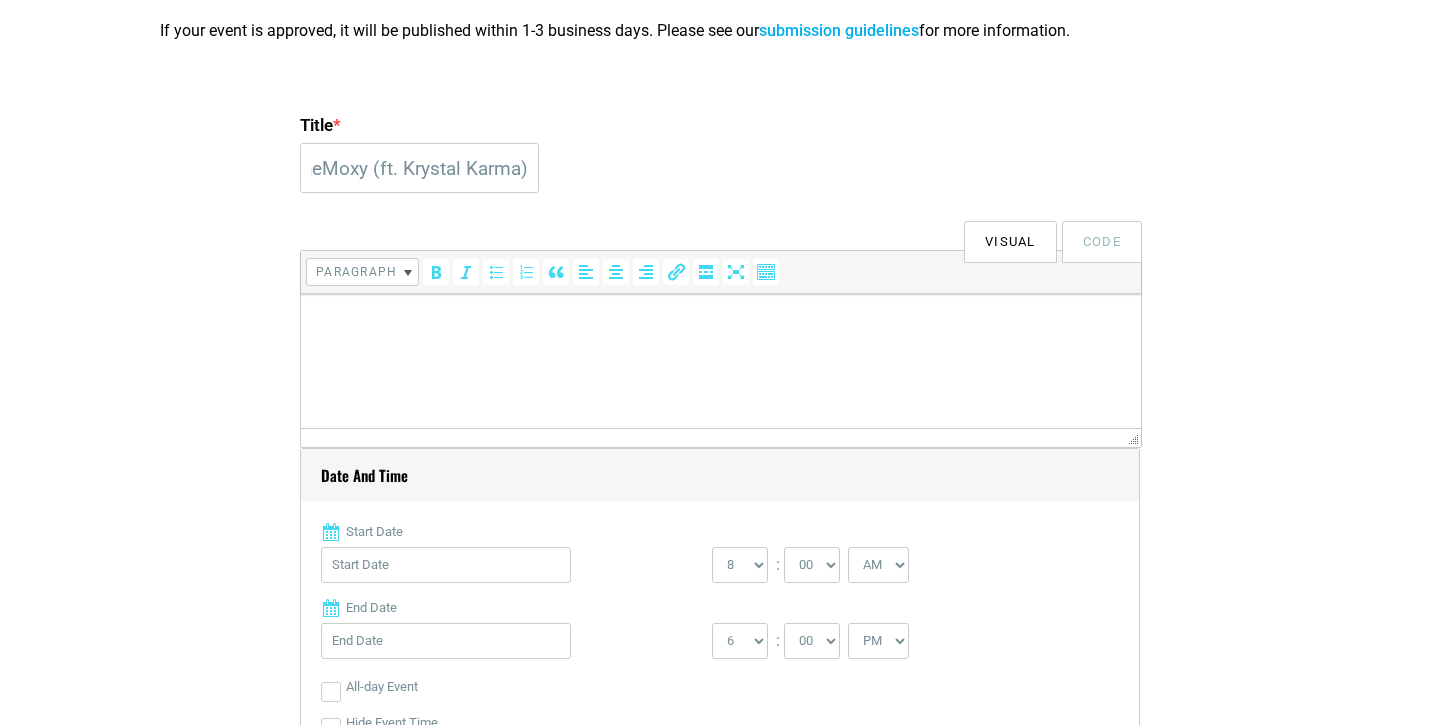 click at bounding box center [721, 322] 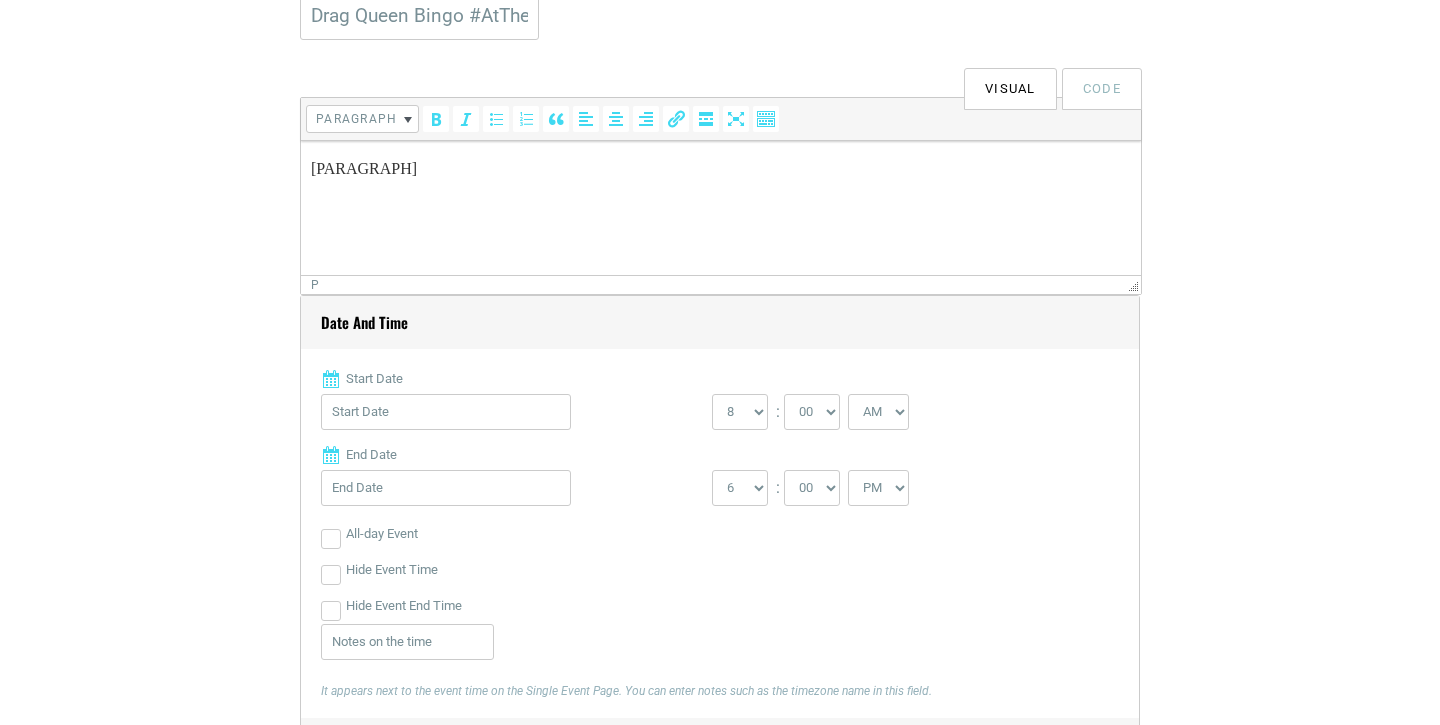 scroll, scrollTop: 706, scrollLeft: 0, axis: vertical 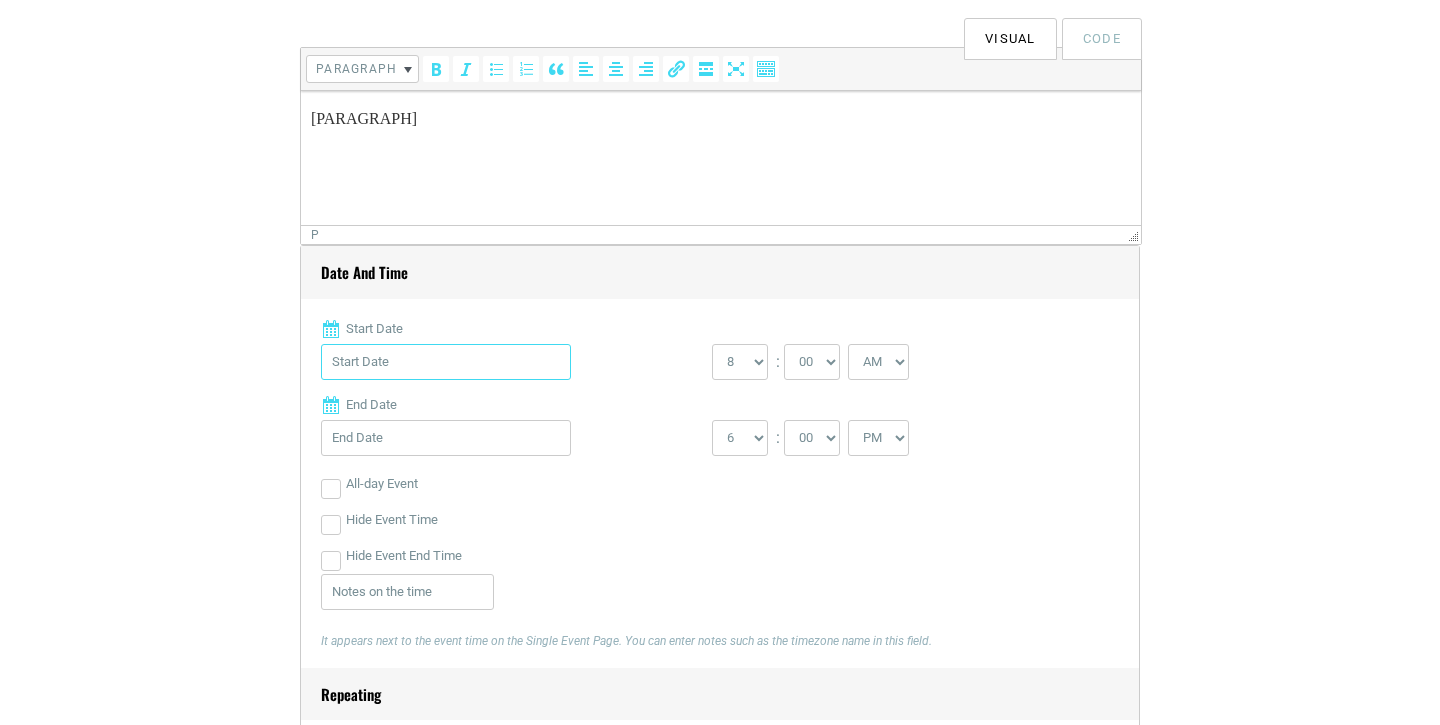 click on "Start Date" at bounding box center [446, 362] 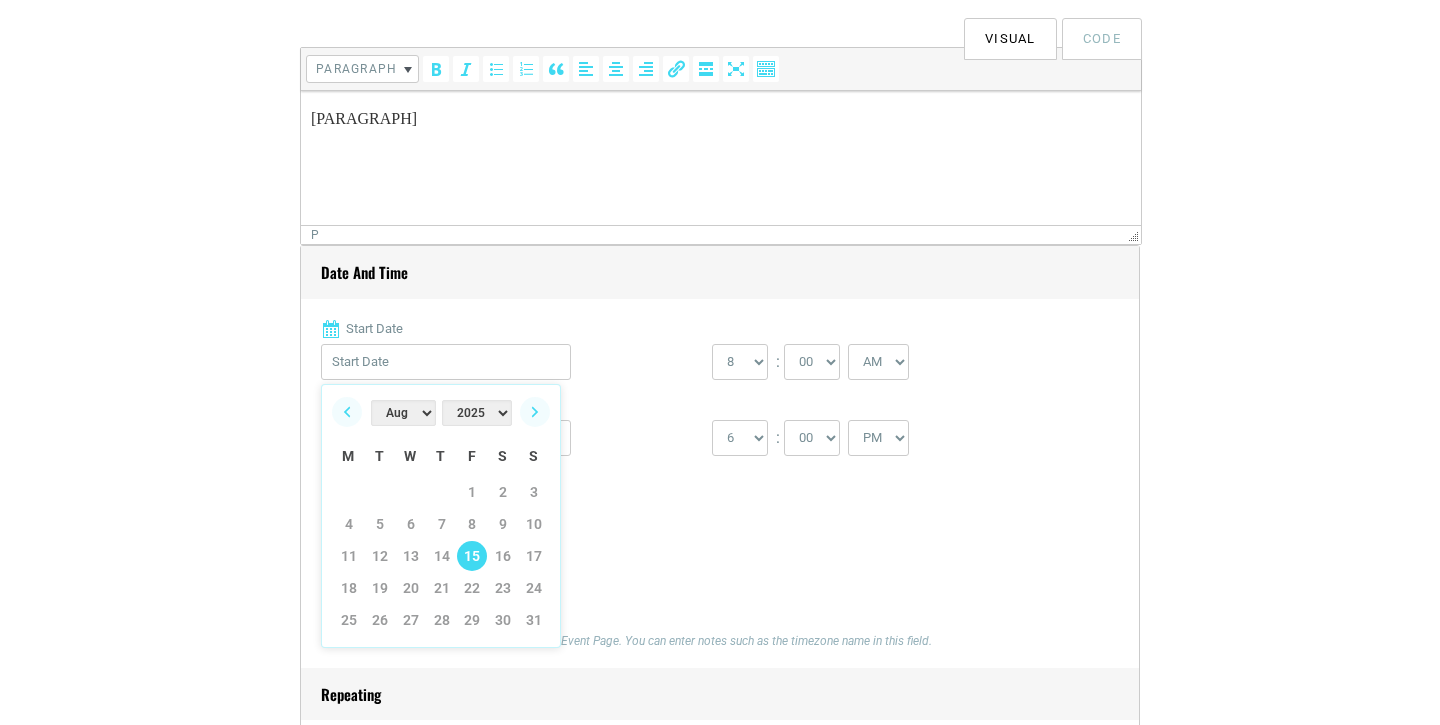 click on "15" at bounding box center [472, 556] 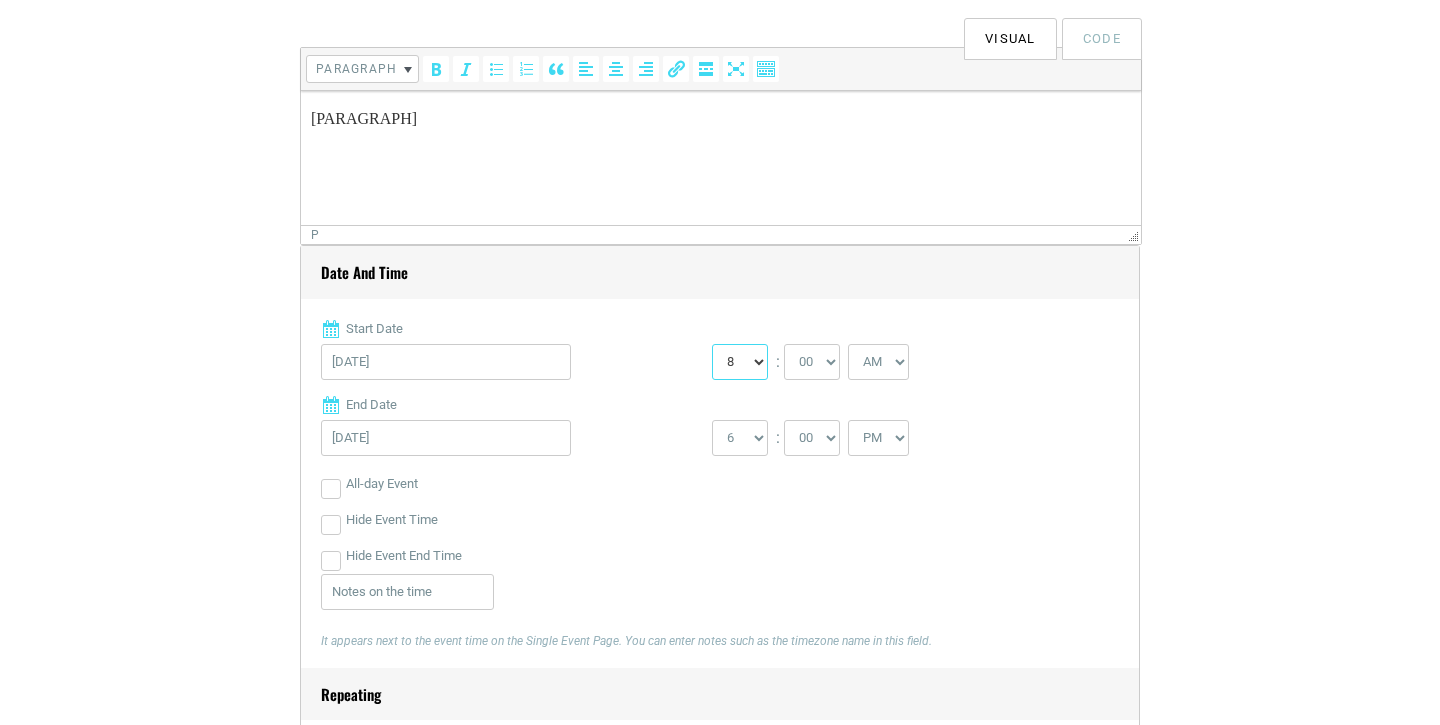 click on "0
1
2
3
4
5
6
7
8
9
10
11
12" at bounding box center [740, 362] 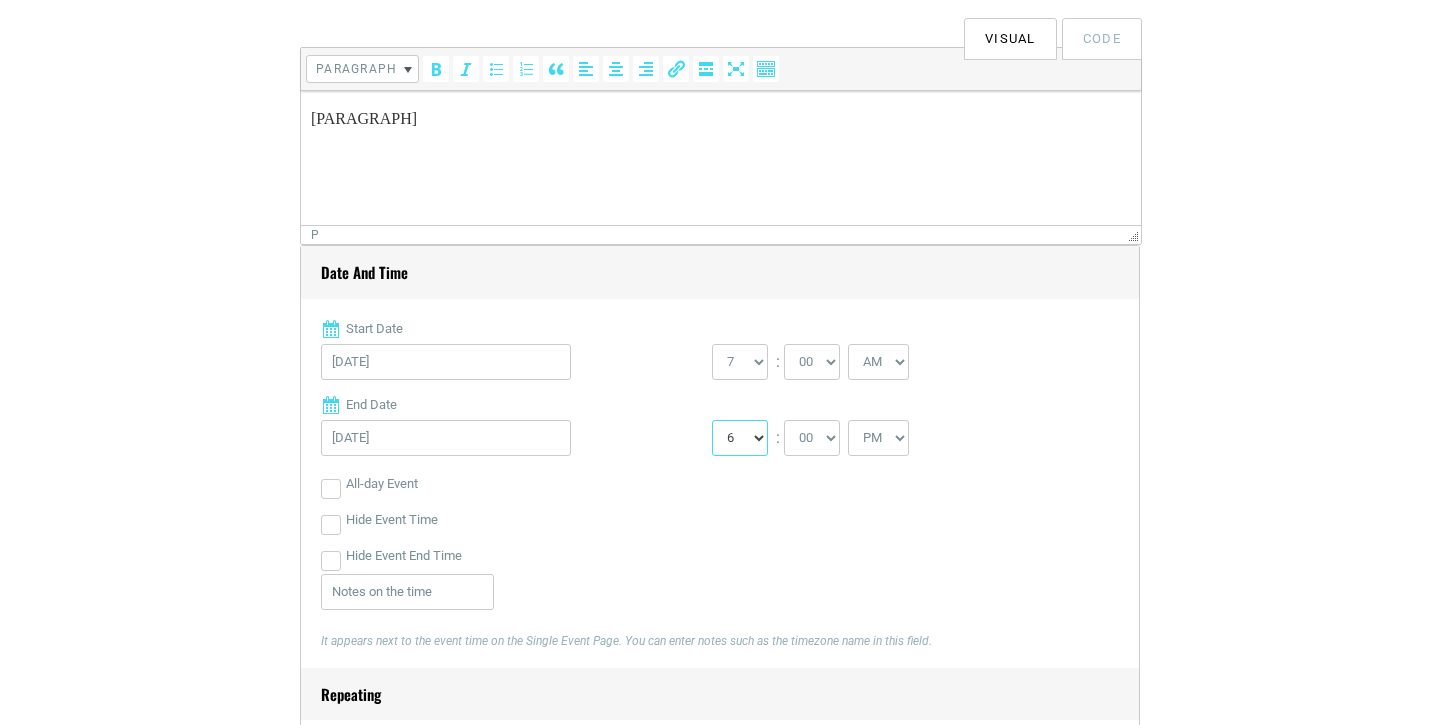 click on "1
2
3
4
5
6
7
8
9
10
11
12" at bounding box center (740, 438) 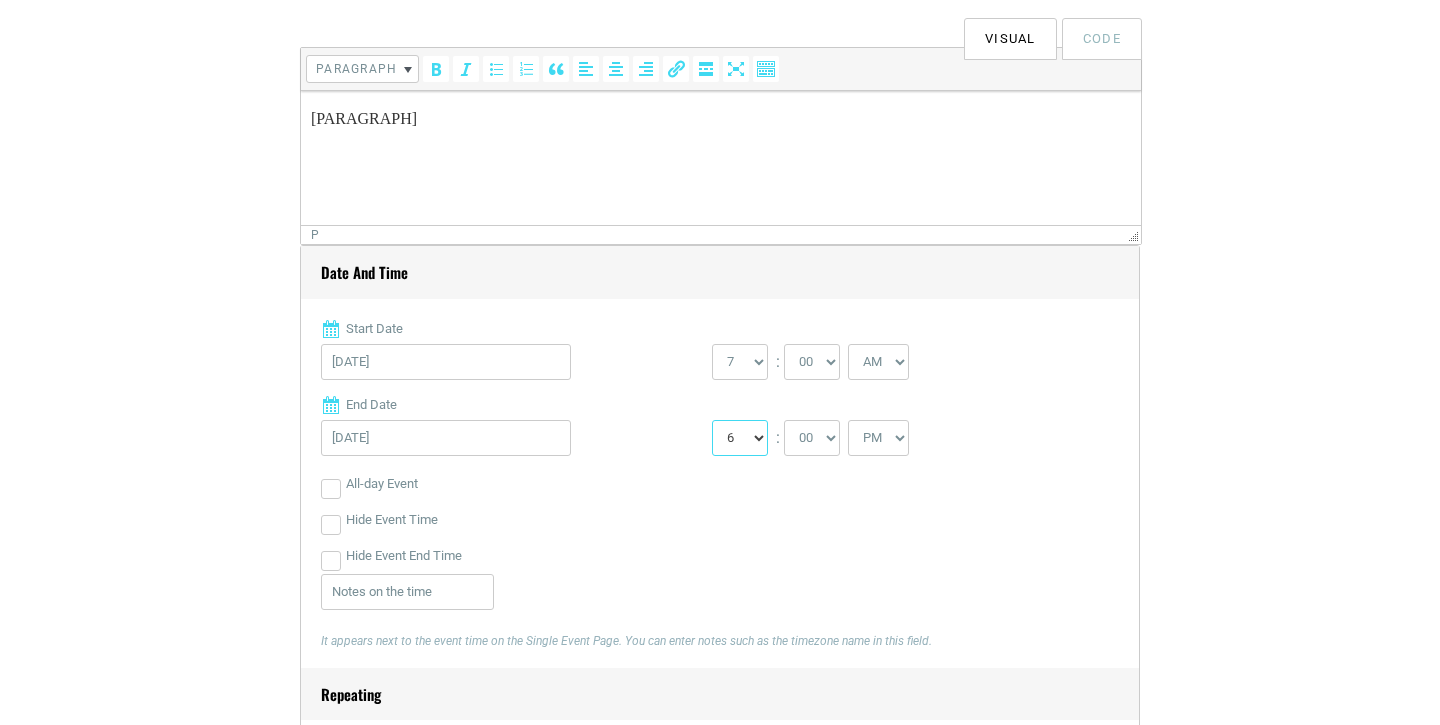 select on "9" 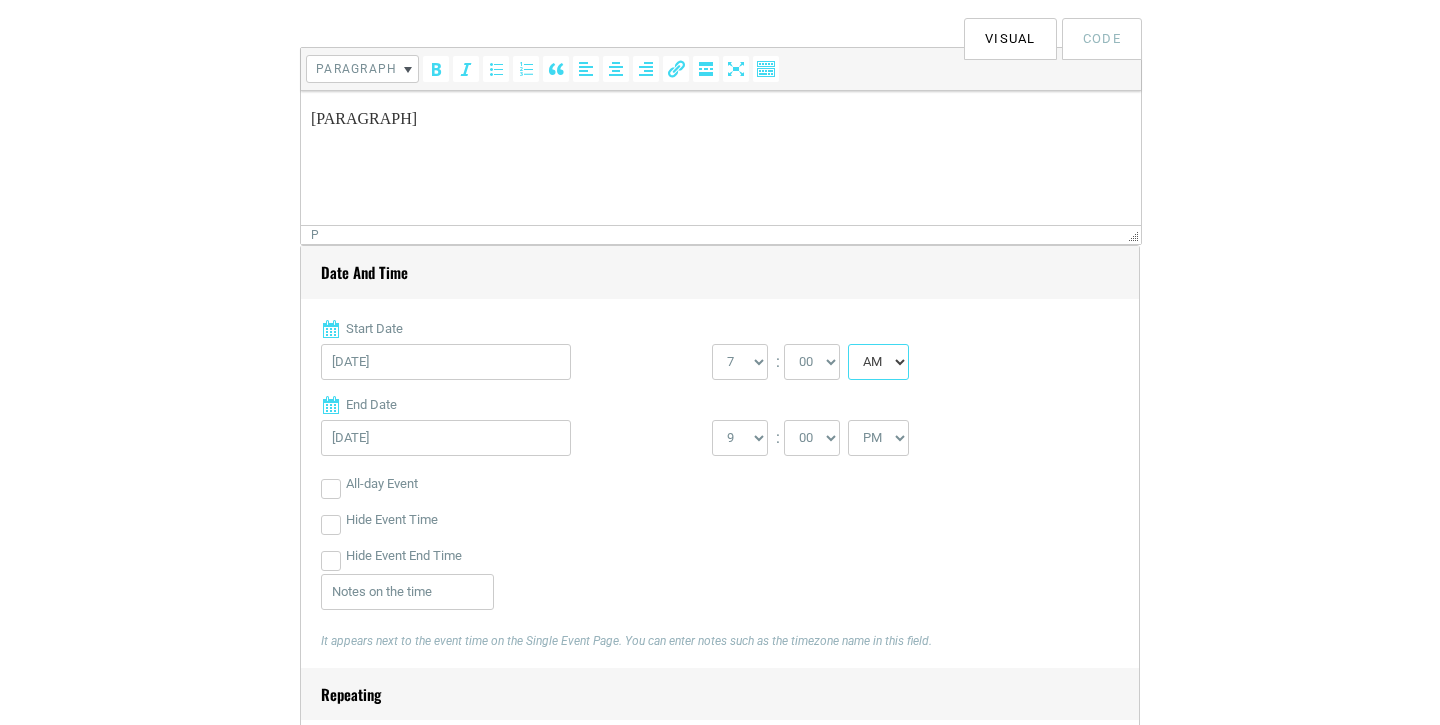 click on "AM
PM" at bounding box center (878, 362) 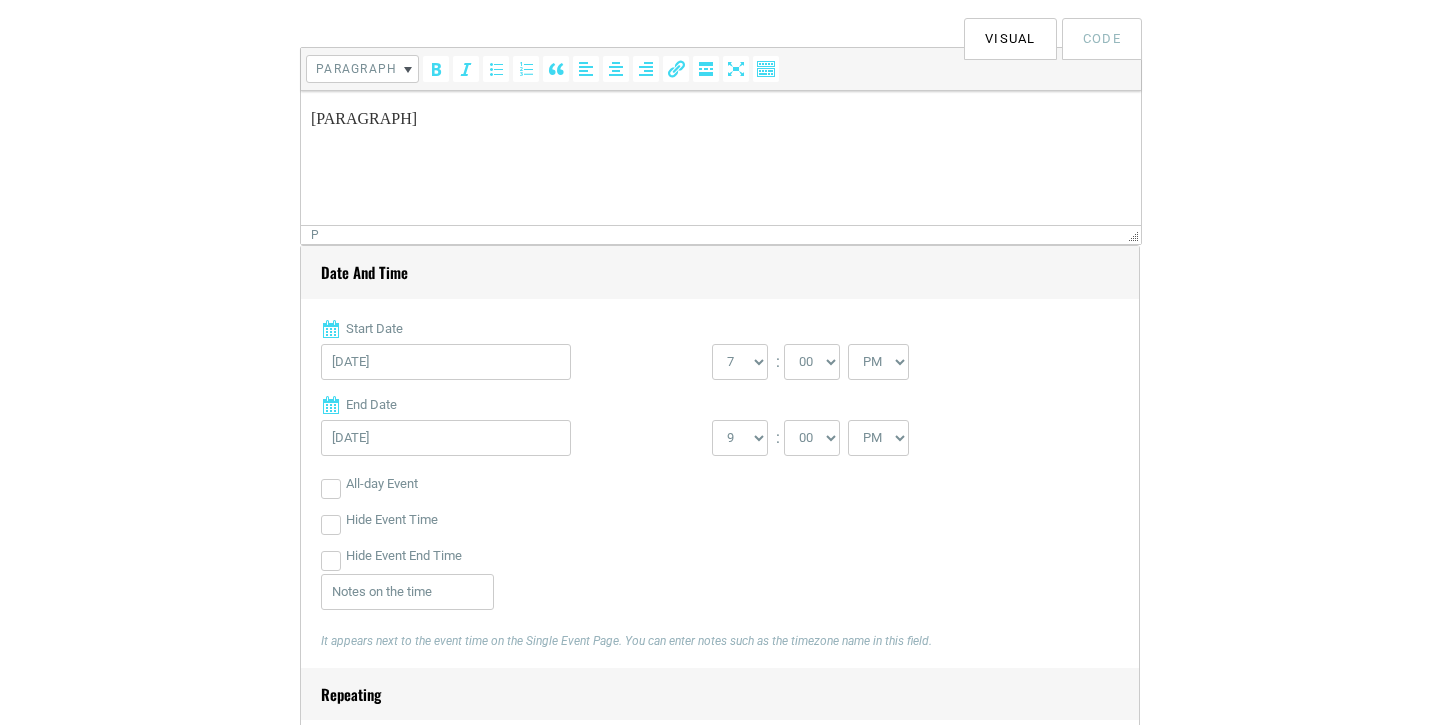 click on "[DATE]" at bounding box center [516, 443] 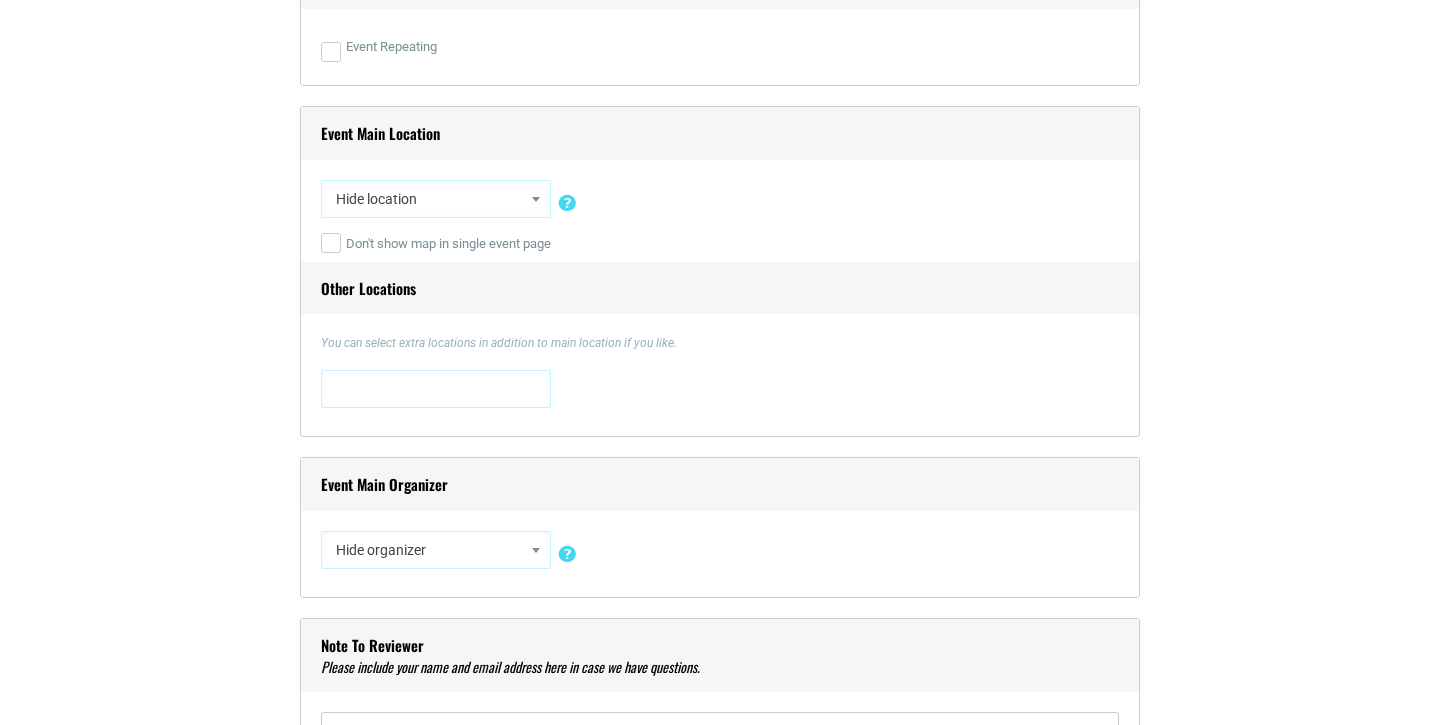 scroll, scrollTop: 1424, scrollLeft: 0, axis: vertical 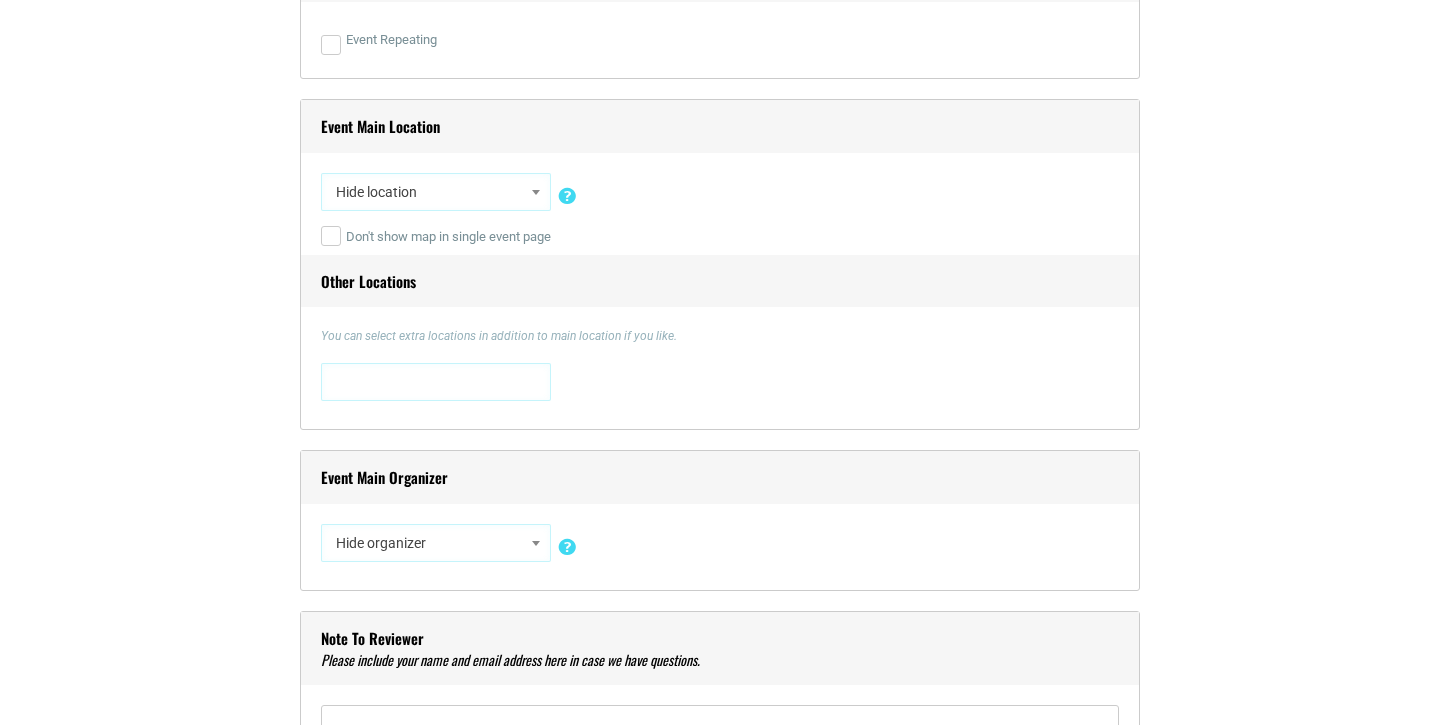click on "Hide location" at bounding box center [436, 192] 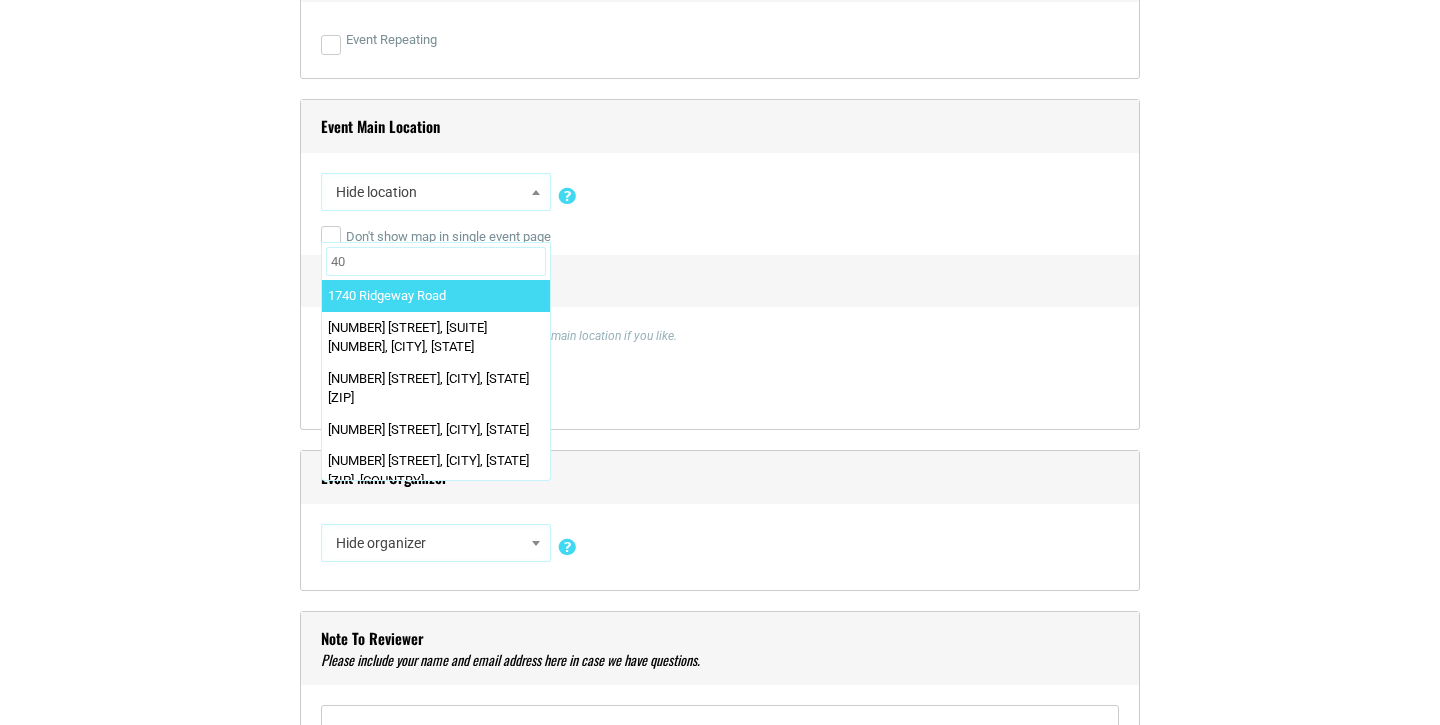 type on "4" 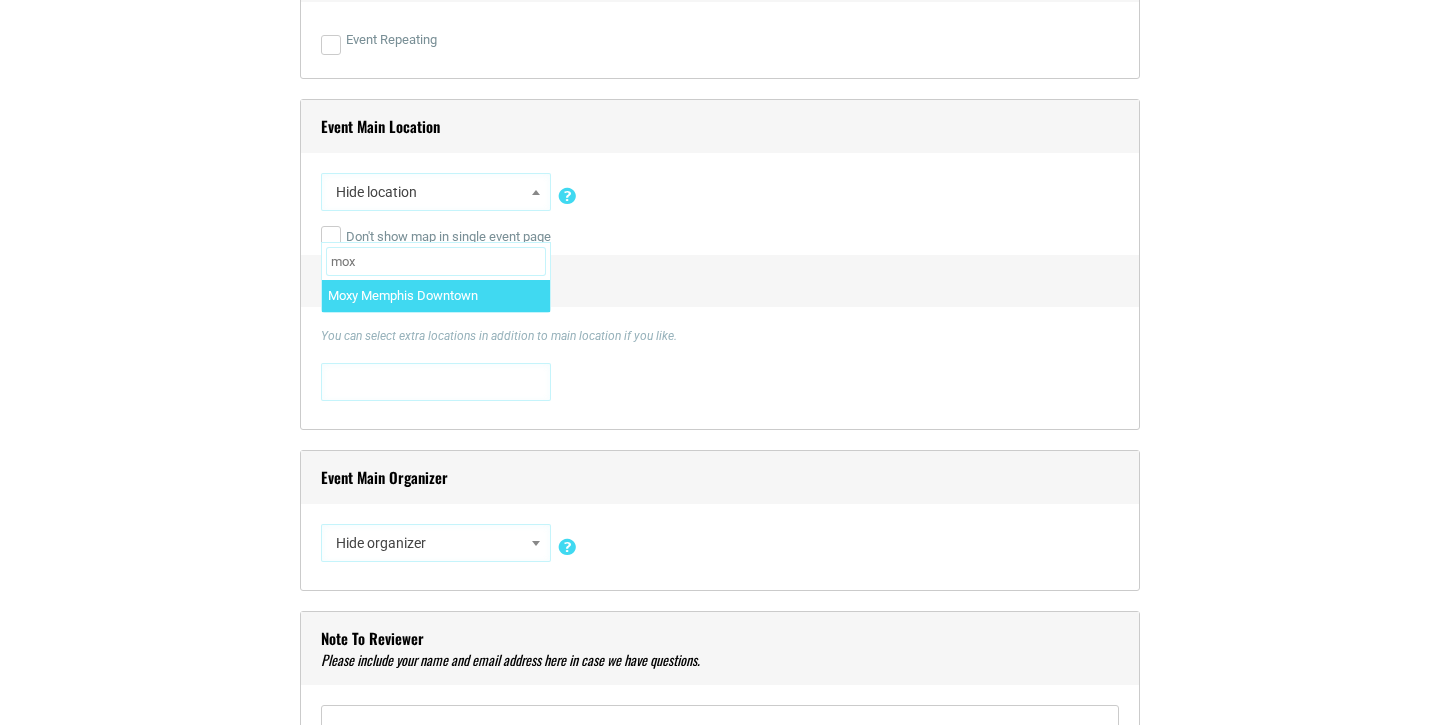 type on "mox" 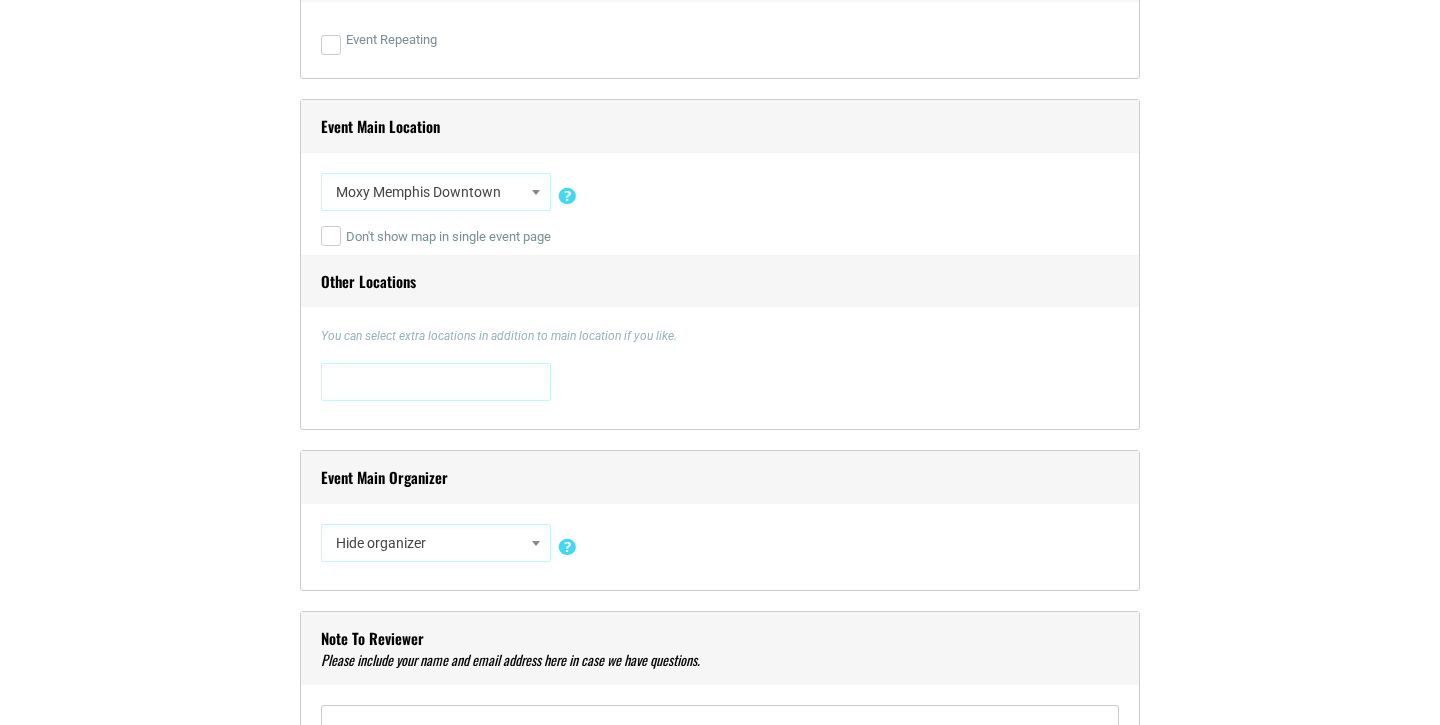 click on "[LOCATION_INFO]
[ACTION]
[ACTION]
[NUMBER] [STREET]
[NUMBER] [STREET] , [CITY], [STATE], [COUNTRY], [STATE] [POSTAL_CODE]
[NUMBER] [STREET], [CITY], [STATE] [POSTAL_CODE]
[NUMBER] [STREET] #[SUITE]
[NUMBER] [STREET] #[SUITE], [CITY], [STATE], [COUNTRY], [STATE] [POSTAL_CODE]
[NUMBER] [DIRECTION] [STREET]
[NUMBER] [DIRECTION] [STREET] [SUITE_INFO], [CITY], [STATE], [COUNTRY], [STATE] [POSTAL_CODE]
[NUMBER] [STREET]
[NUMBER] [STREET], [CITY], [STATE] [POSTAL_CODE]
[NUMBER] [STREET] [CITY] [STATE] [POSTAL_CODE]
[NUMBER] [STREET], [CITY], [STATE], [COUNTRY], [STATE] [POSTAL_CODE]
[NUMBER] [STREET]
[NUMBER] [STREET], [CITY], [STATE]
[ORGANIZATION]" at bounding box center (720, 264) 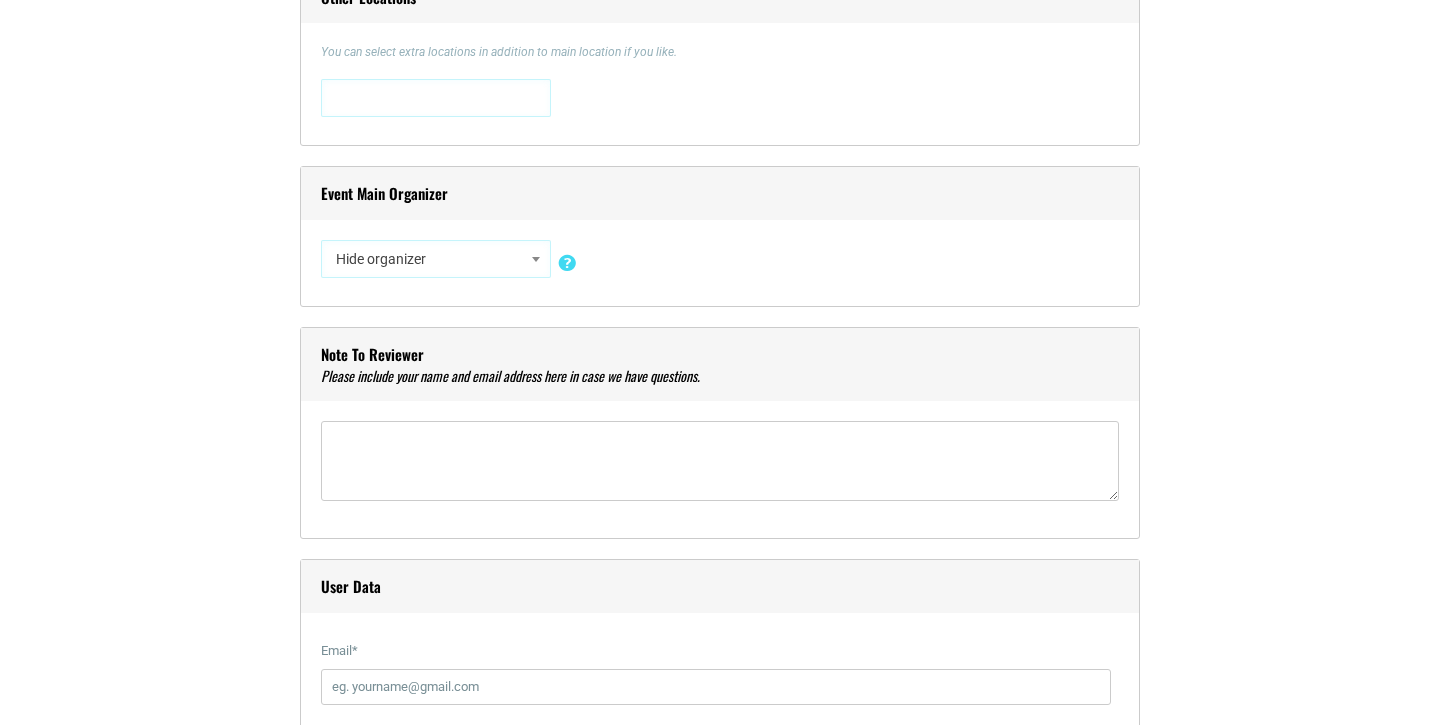 scroll, scrollTop: 1731, scrollLeft: 0, axis: vertical 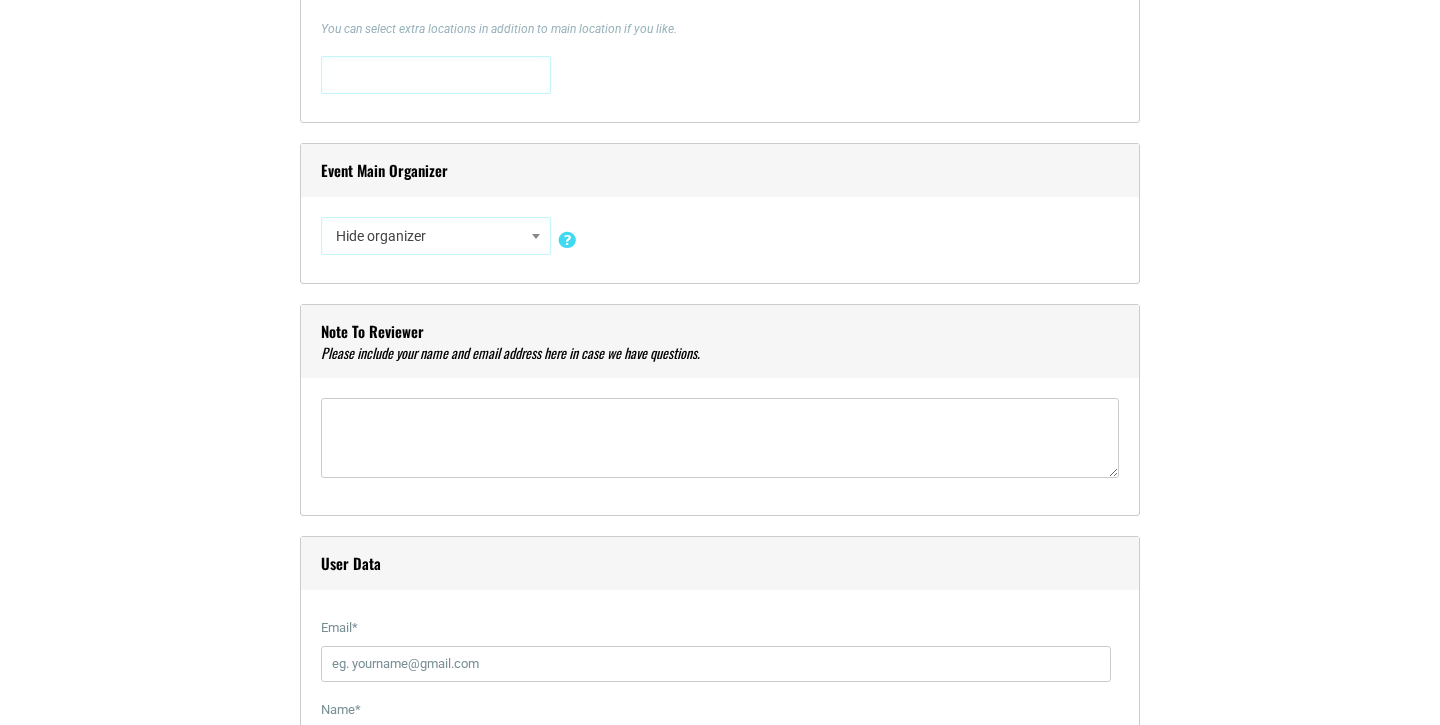 click on "Hide organizer" at bounding box center [436, 236] 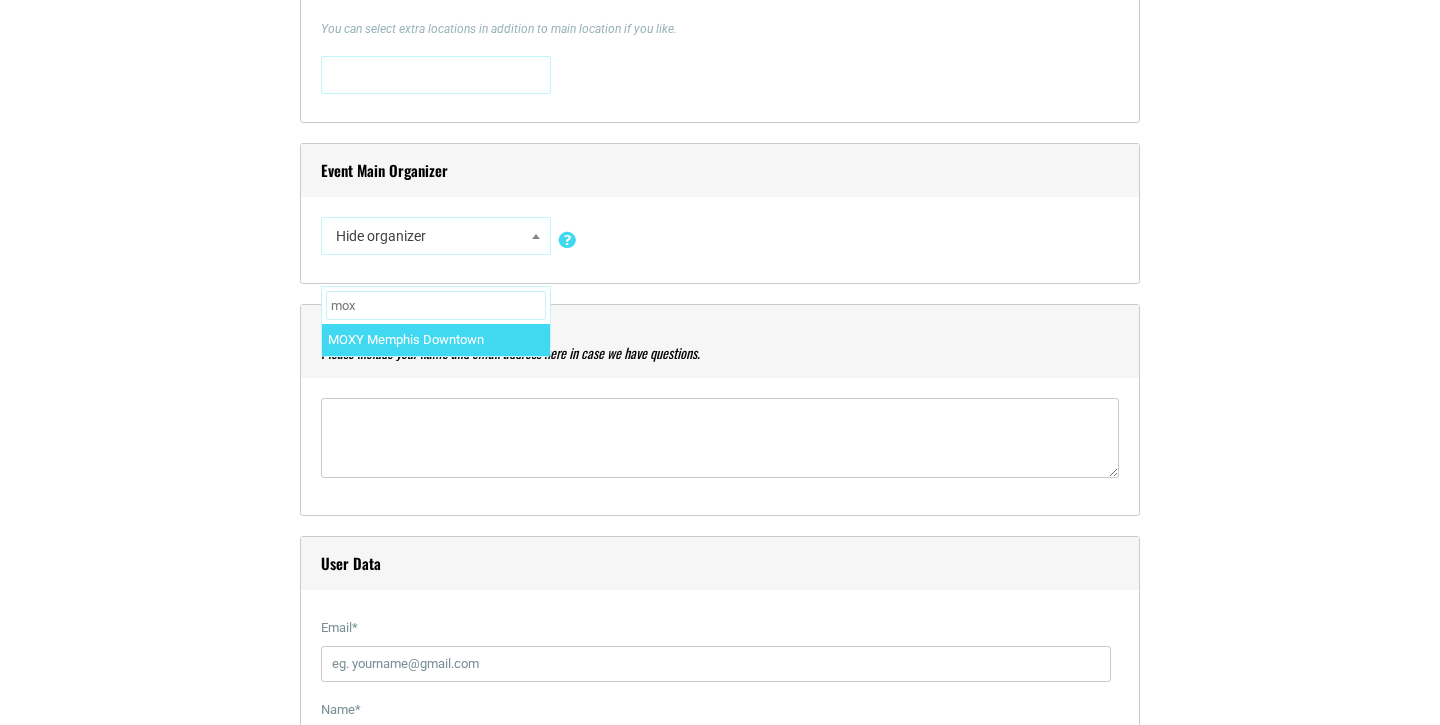 type on "mox" 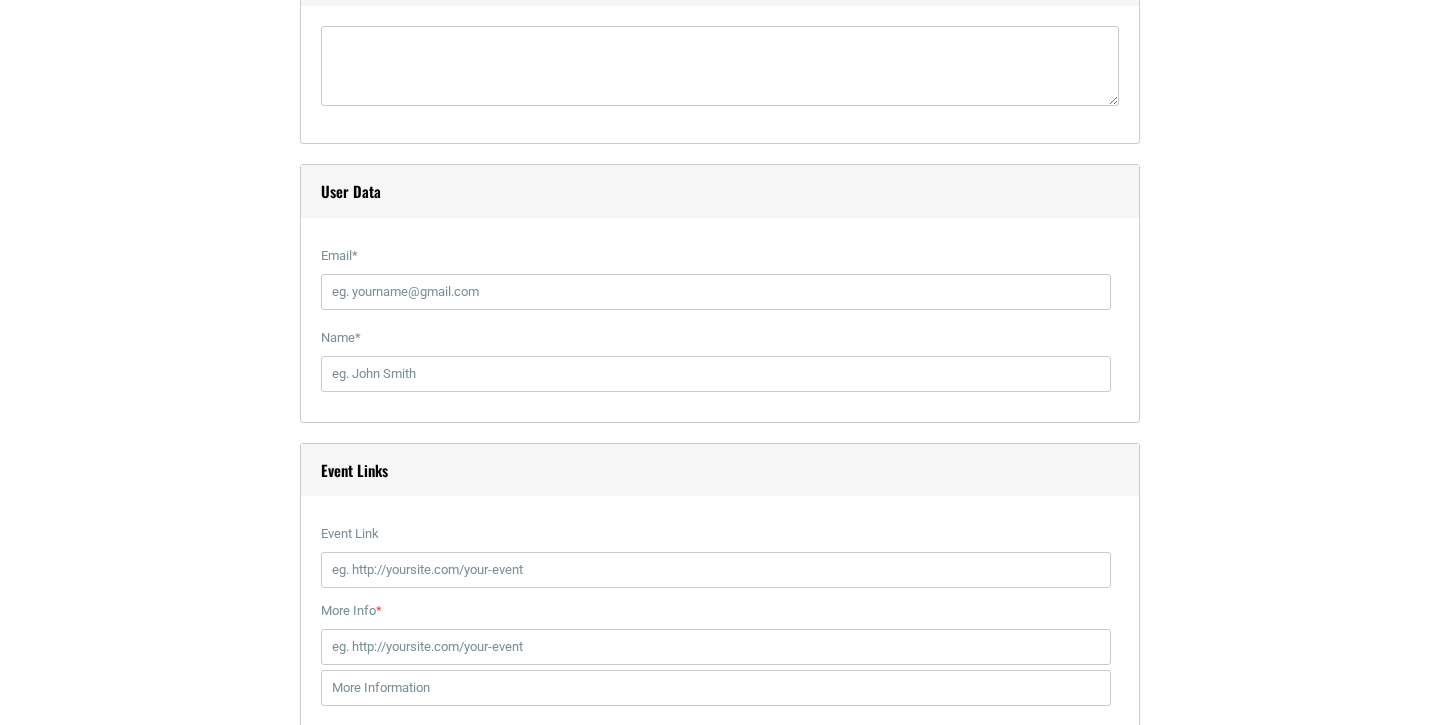 scroll, scrollTop: 2274, scrollLeft: 0, axis: vertical 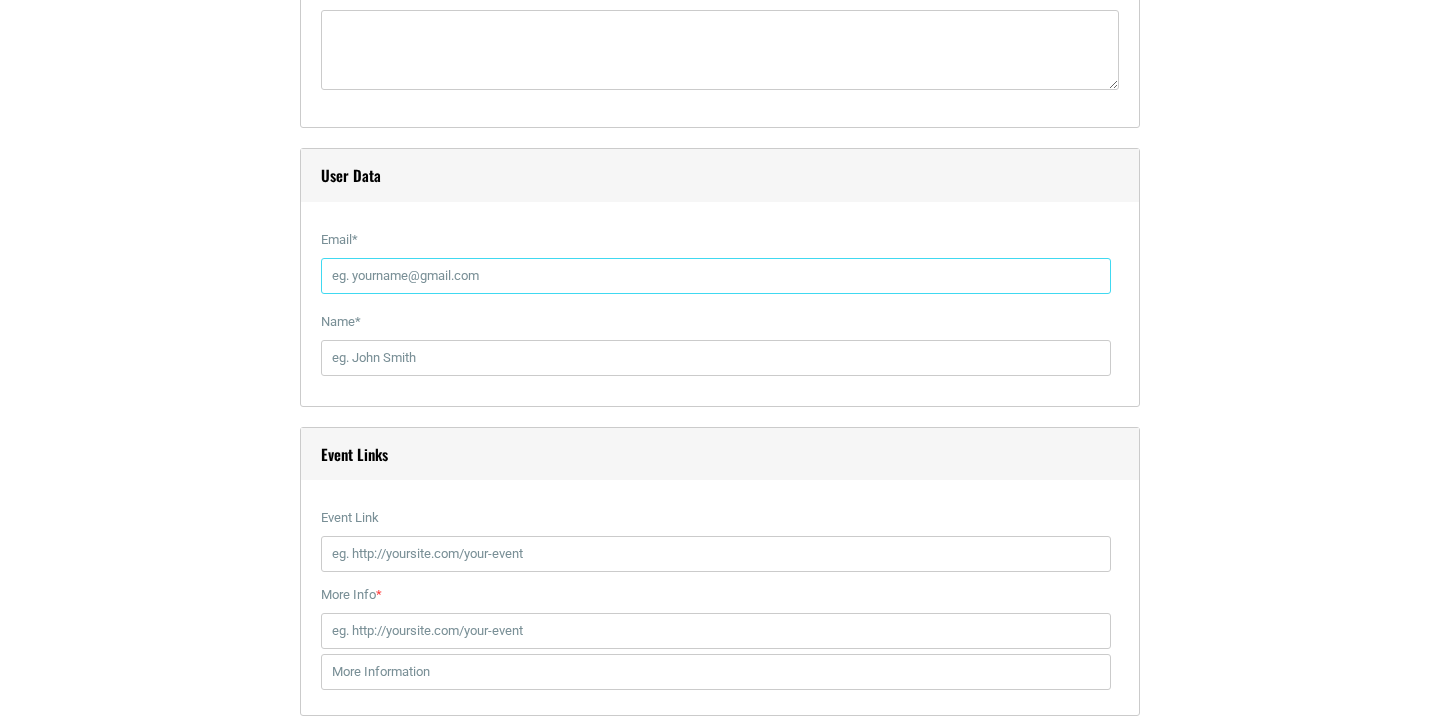 click on "Email *" at bounding box center (716, 276) 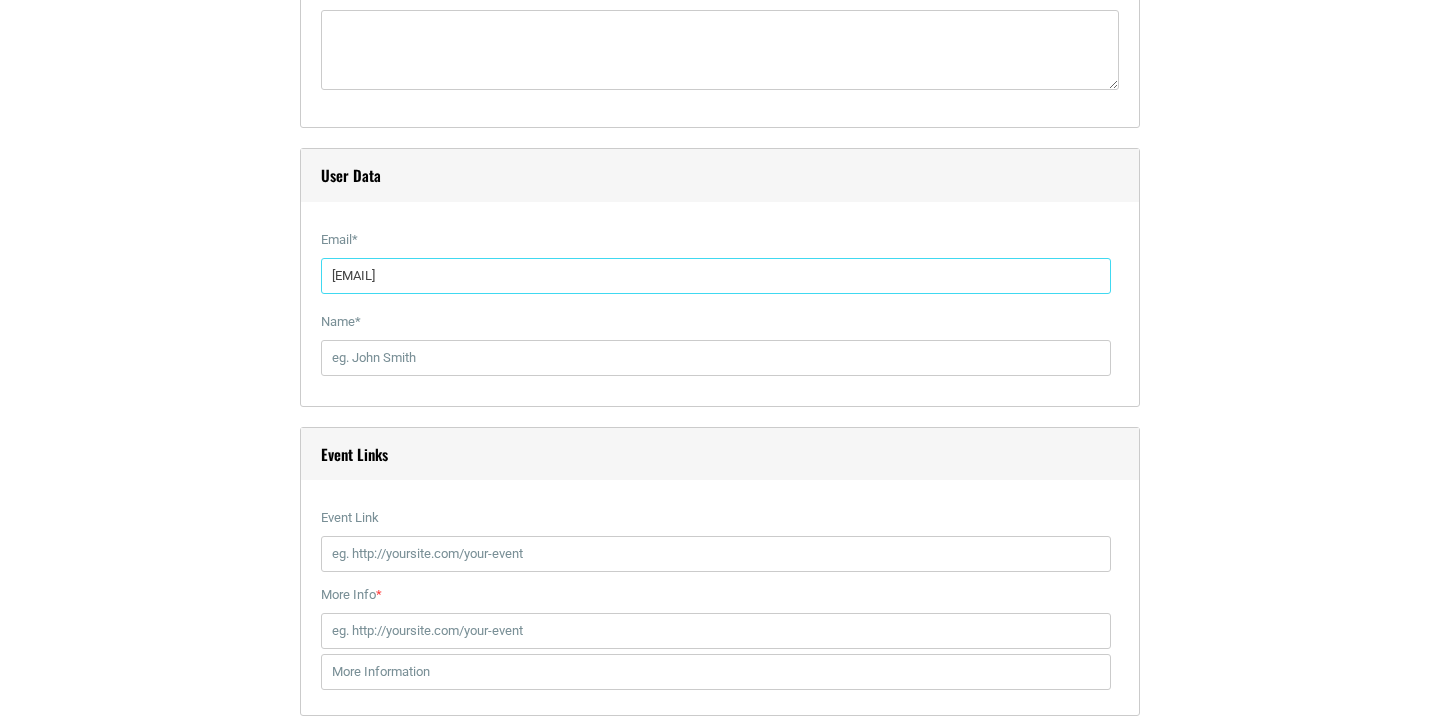type on "[FIRST] [LAST]" 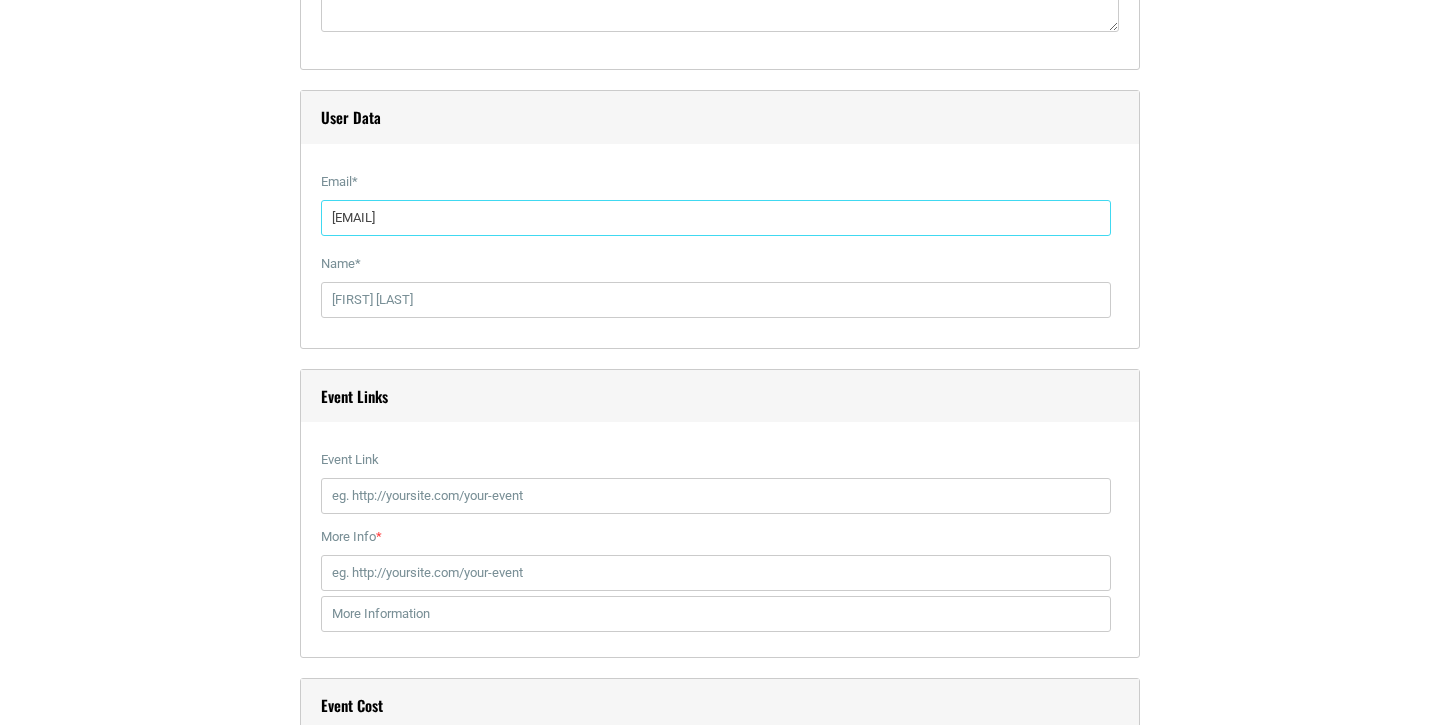 scroll, scrollTop: 2385, scrollLeft: 0, axis: vertical 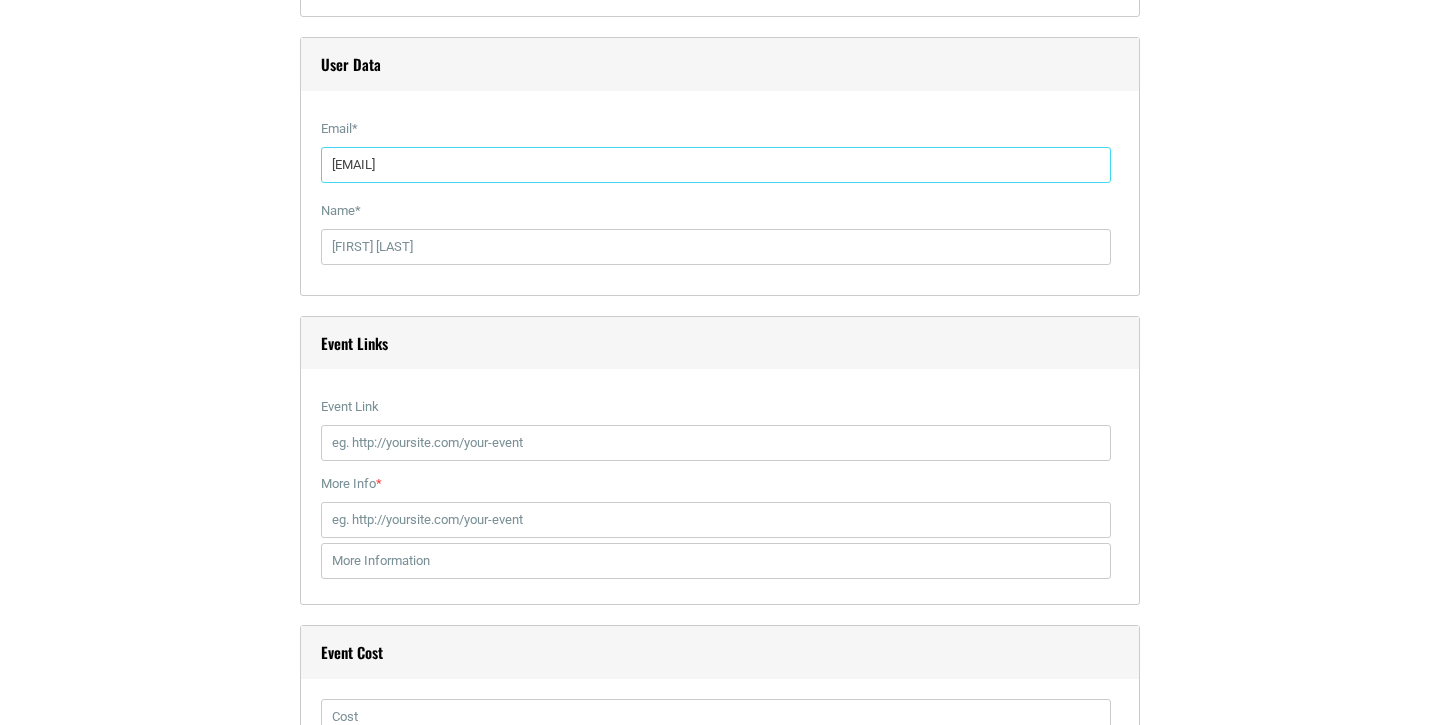 click on "[EMAIL]" at bounding box center [716, 165] 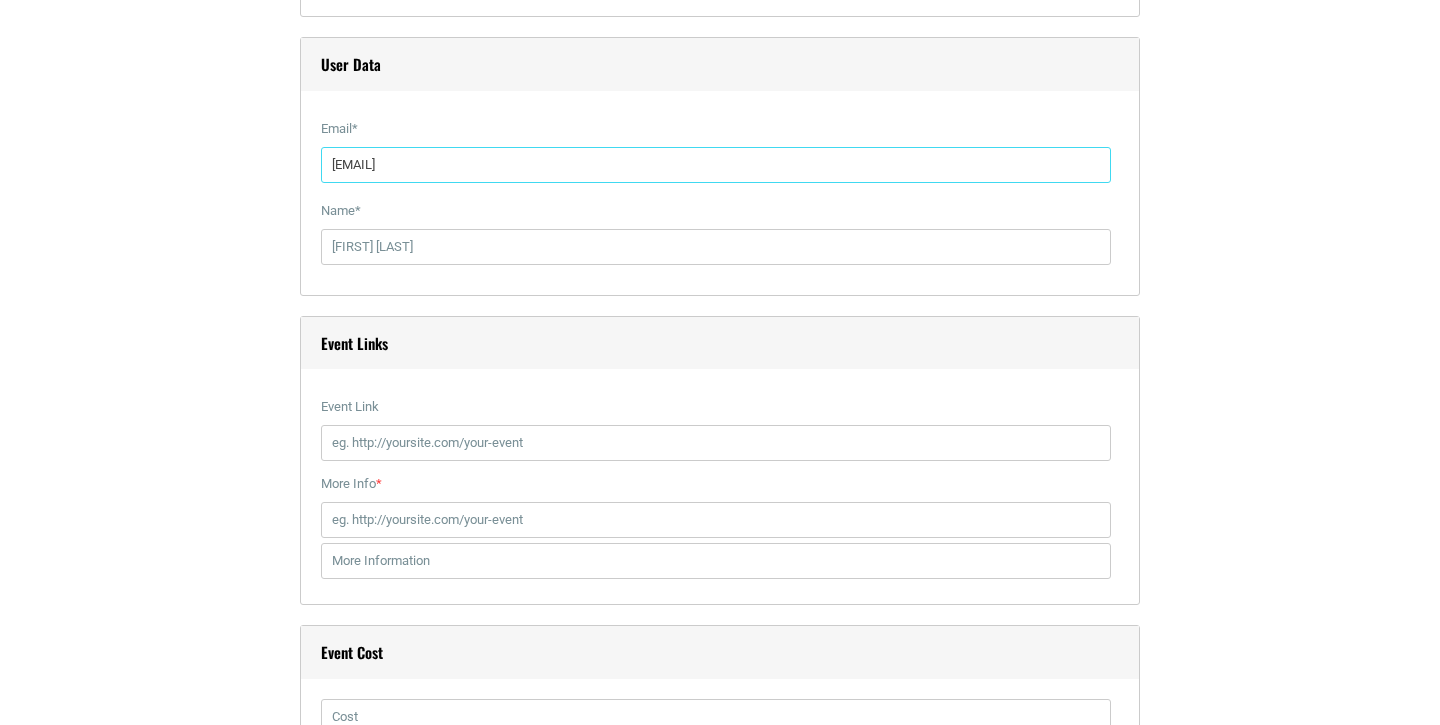 type on "[EMAIL]" 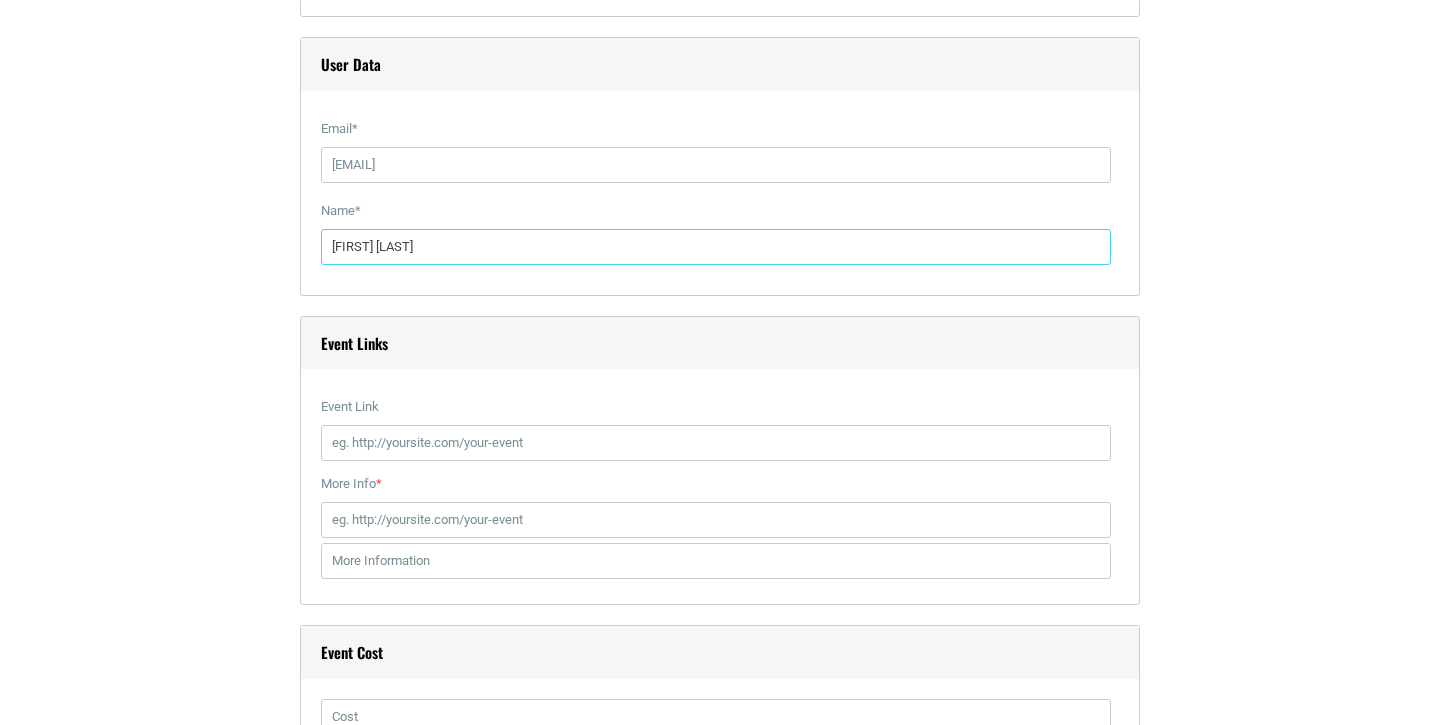 click on "[FIRST] [LAST]" at bounding box center [716, 247] 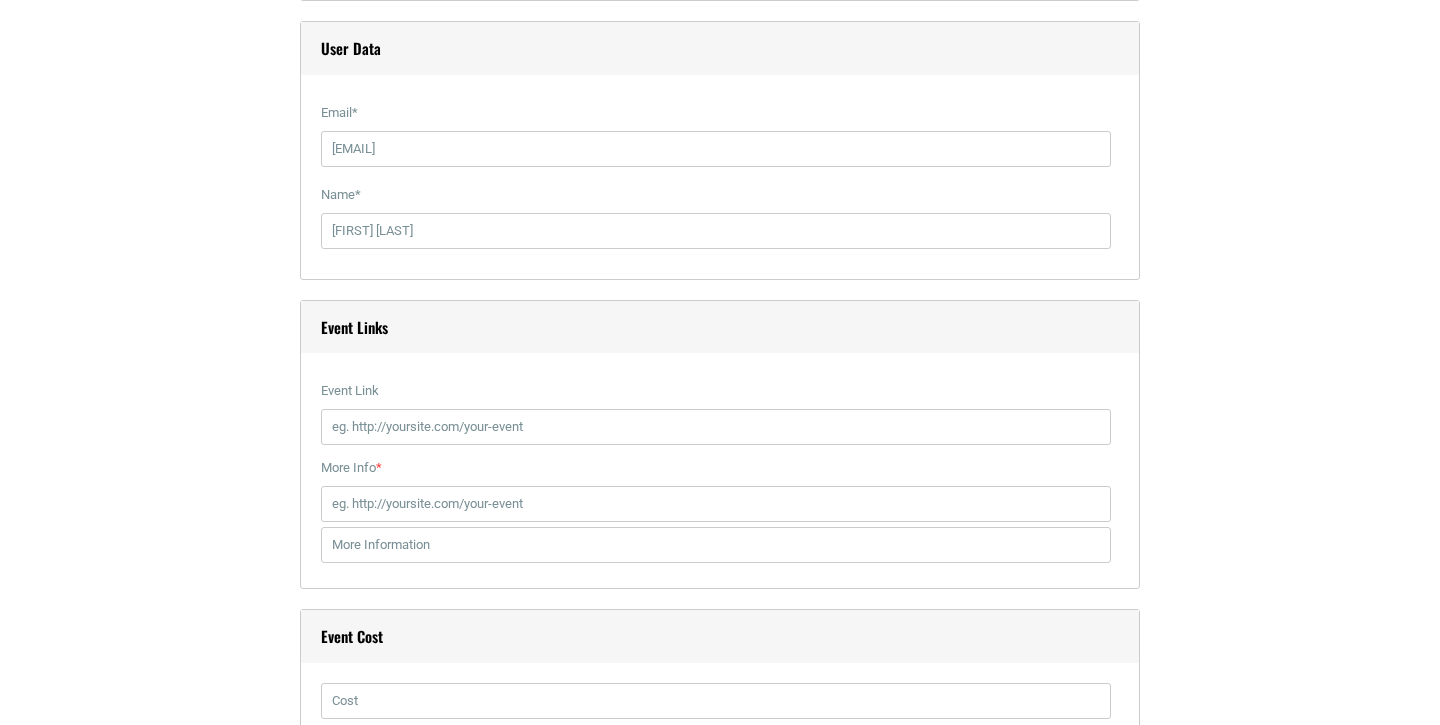 click on "[USER_DATA]
[FIELD_NAME]
[EMAIL]
[FIELD_NAME]
[FIRST] [LAST]" at bounding box center (720, 150) 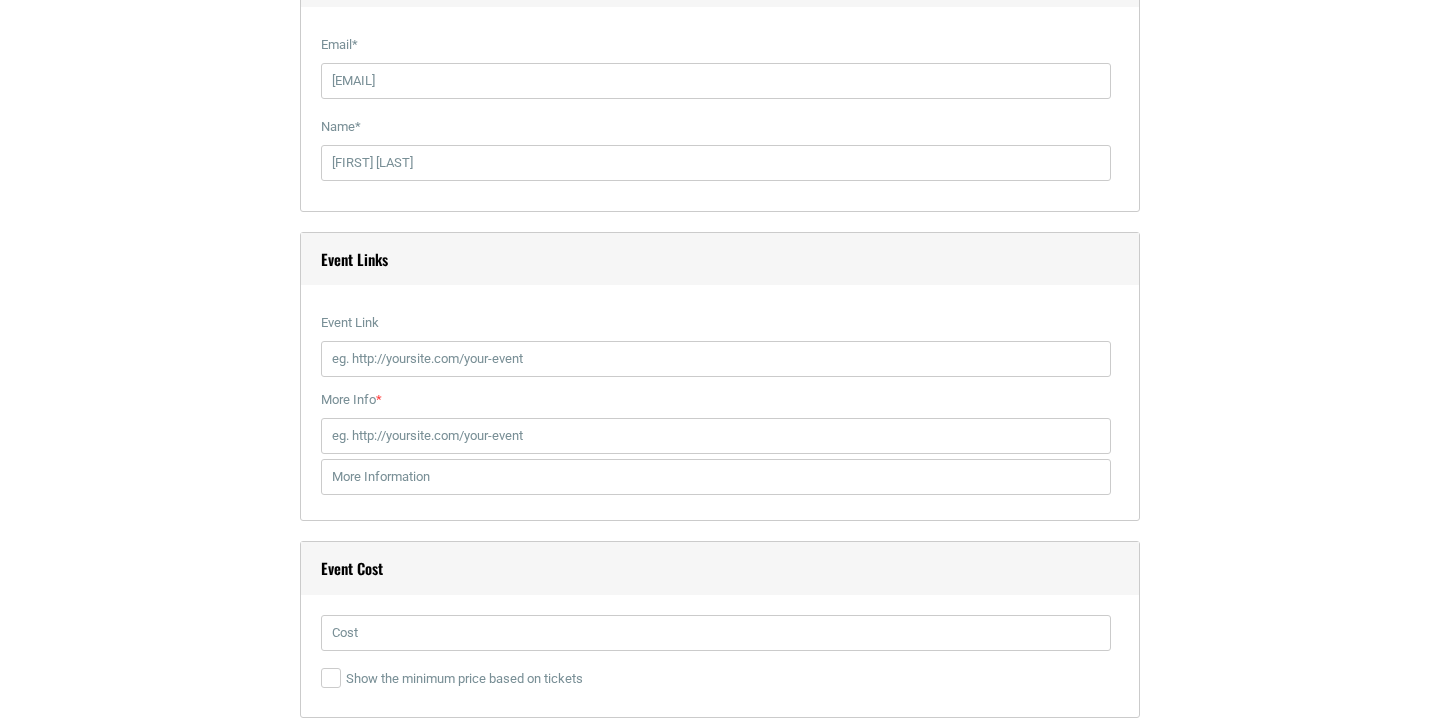 scroll, scrollTop: 2581, scrollLeft: 0, axis: vertical 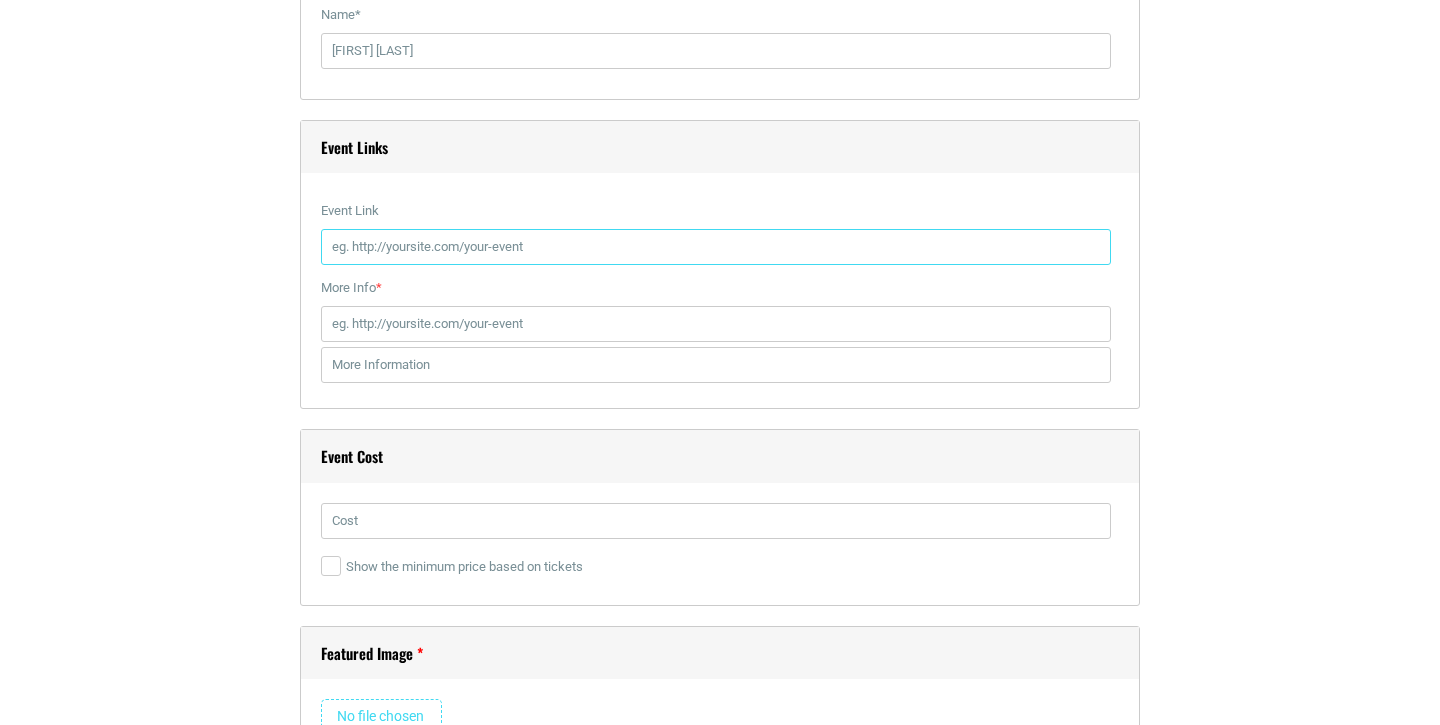 click on "Event Link" at bounding box center [716, 247] 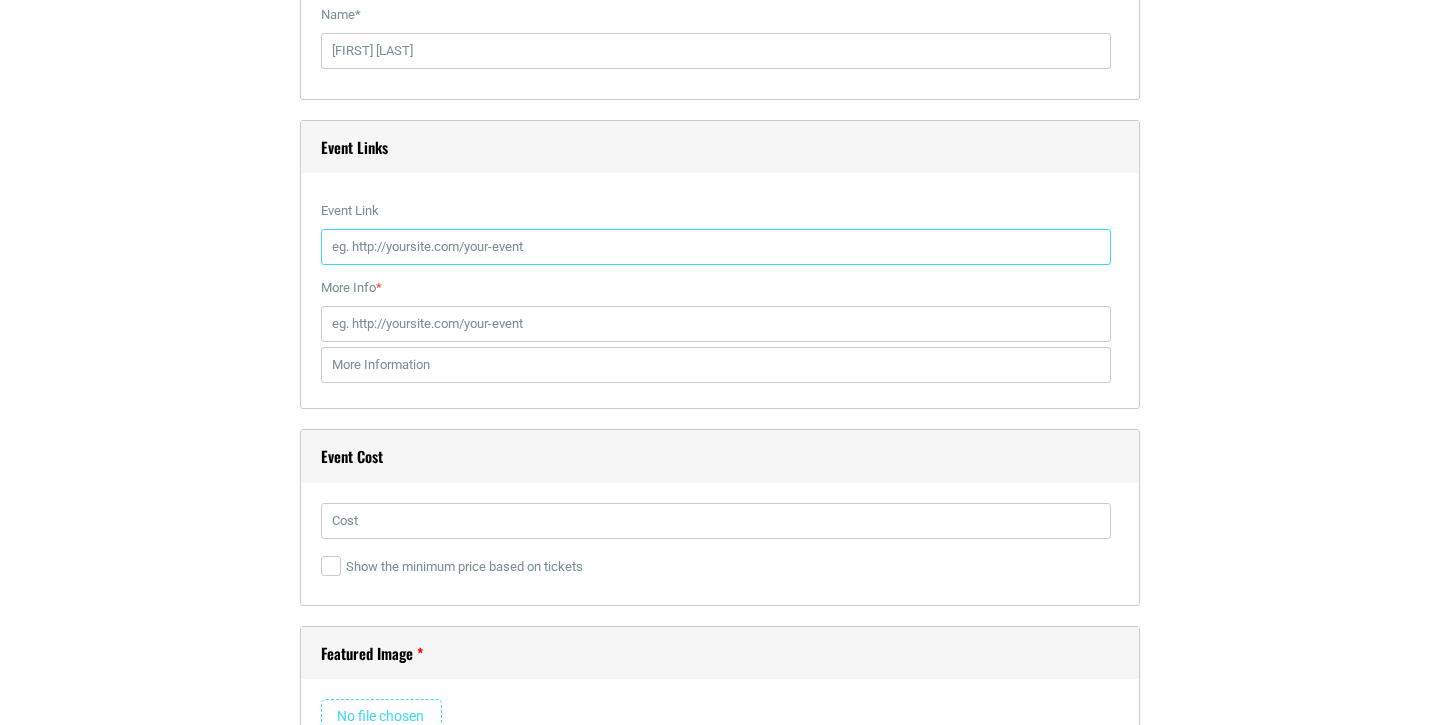 paste on "https://www.facebook.com/events/1491755108658770" 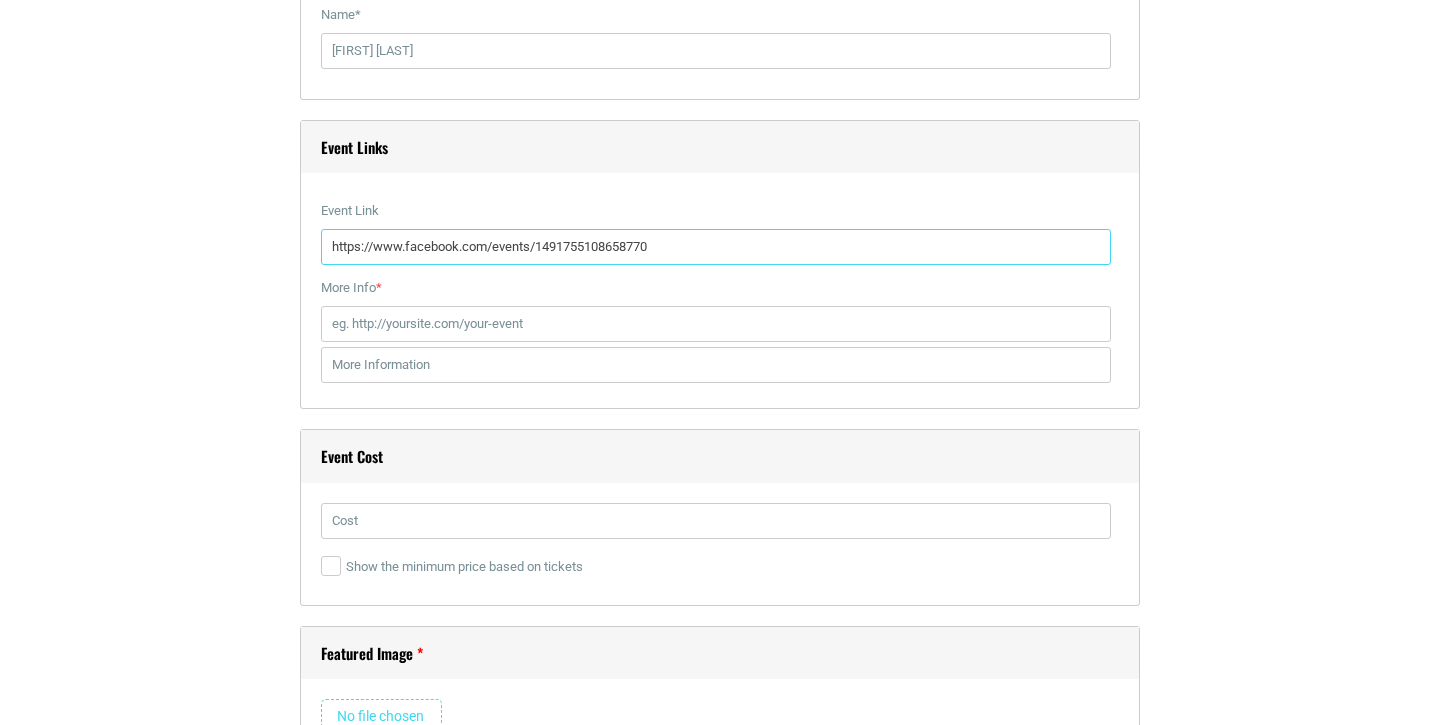 type on "https://www.facebook.com/events/1491755108658770" 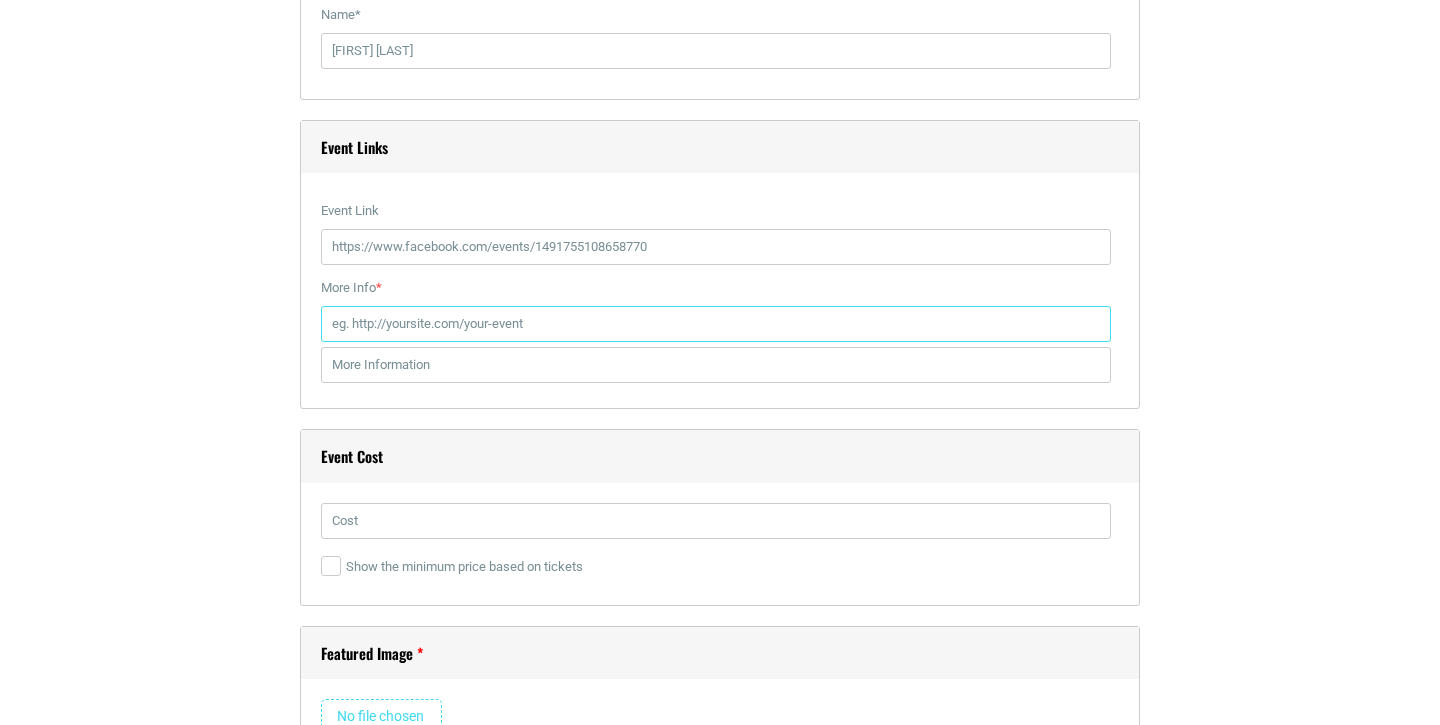 click on "More Info  *" at bounding box center [716, 324] 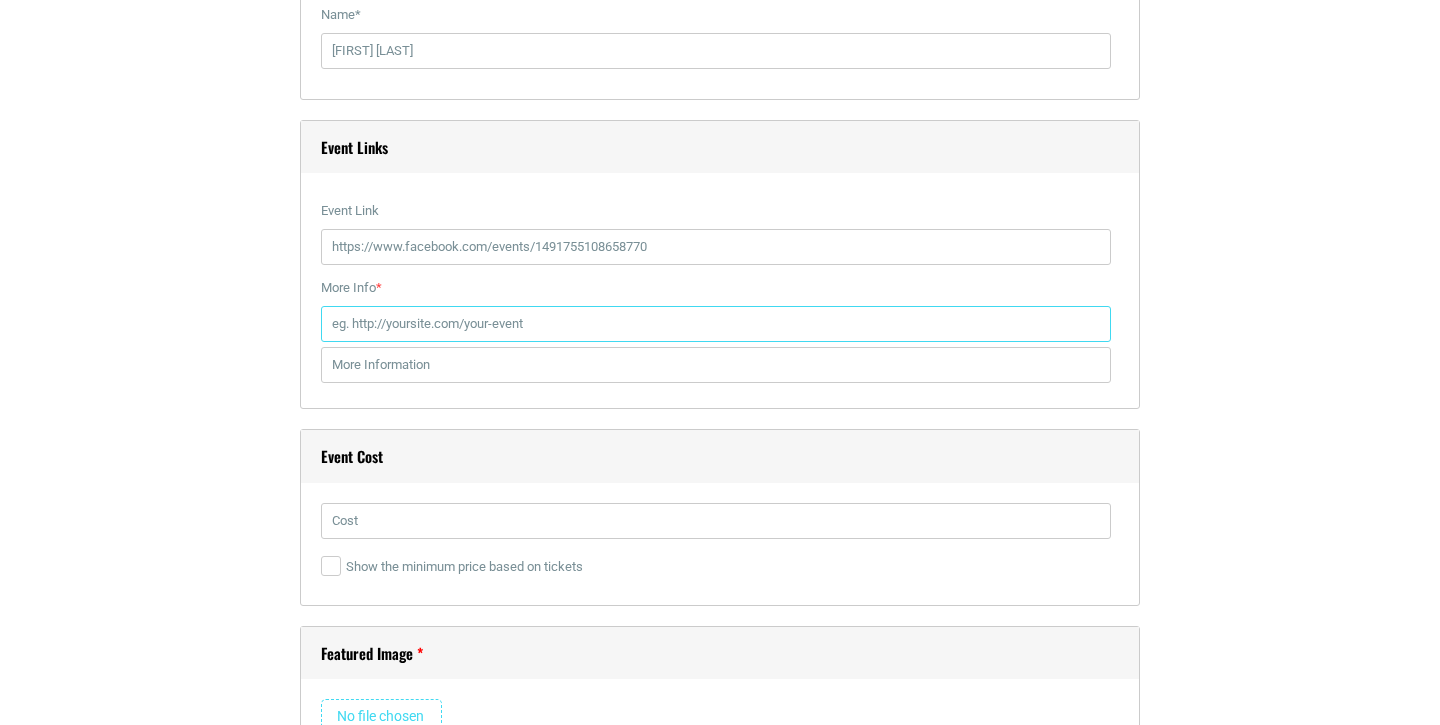 paste on "https://www.facebook.com/events/1491755108658770" 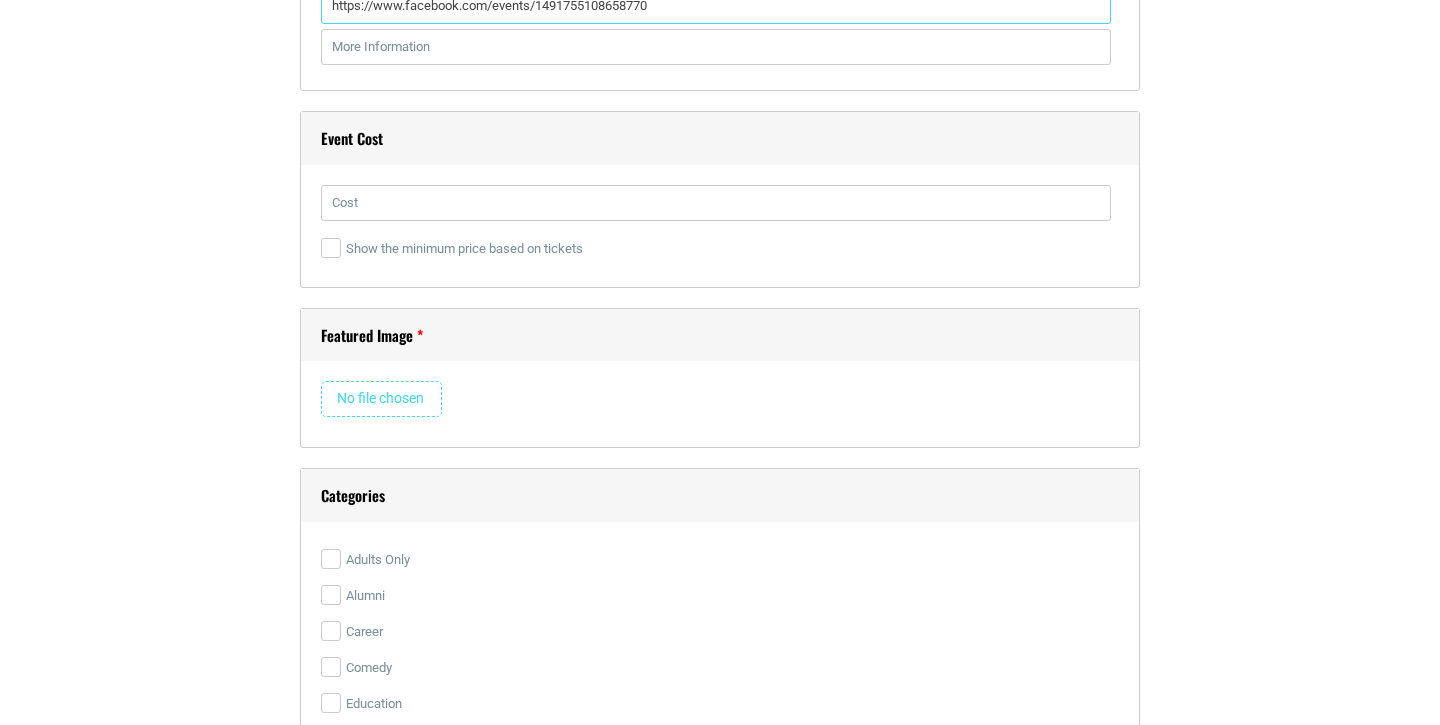 scroll, scrollTop: 2904, scrollLeft: 0, axis: vertical 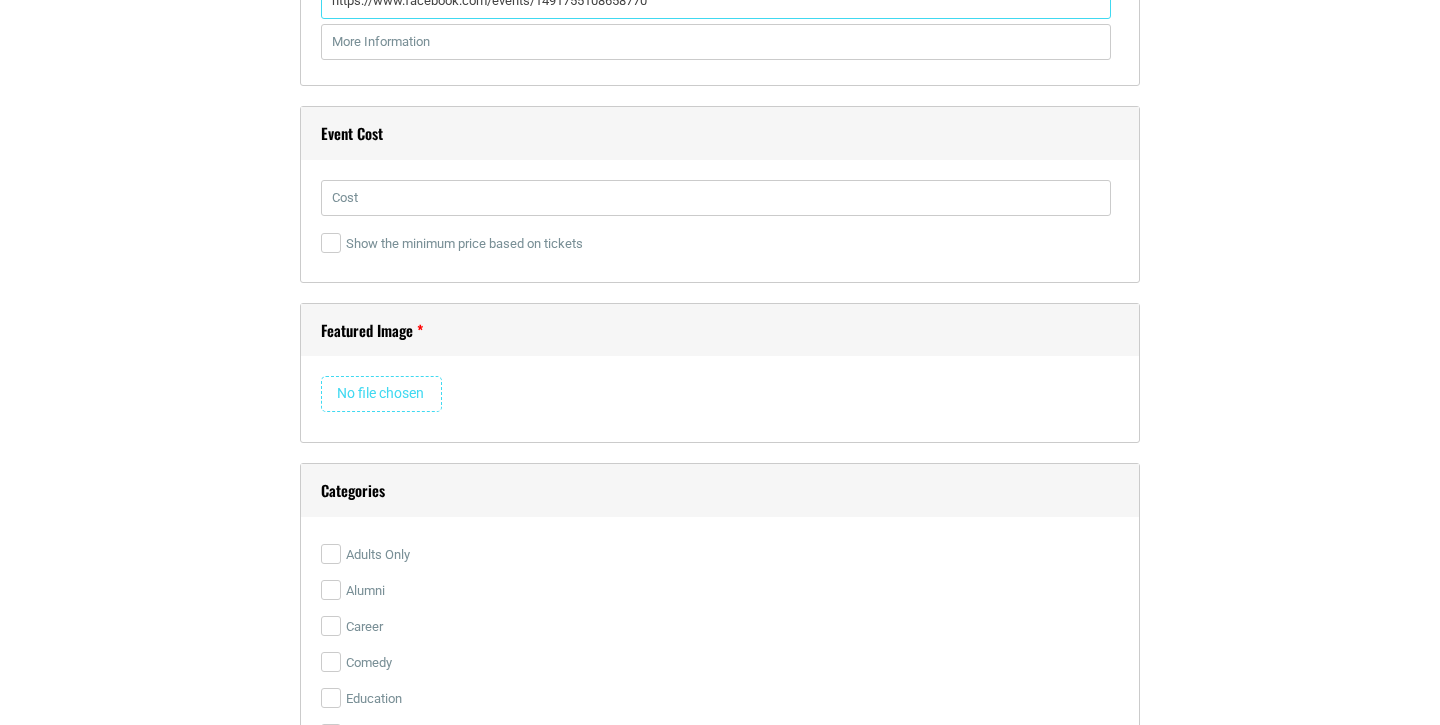 type on "https://www.facebook.com/events/1491755108658770" 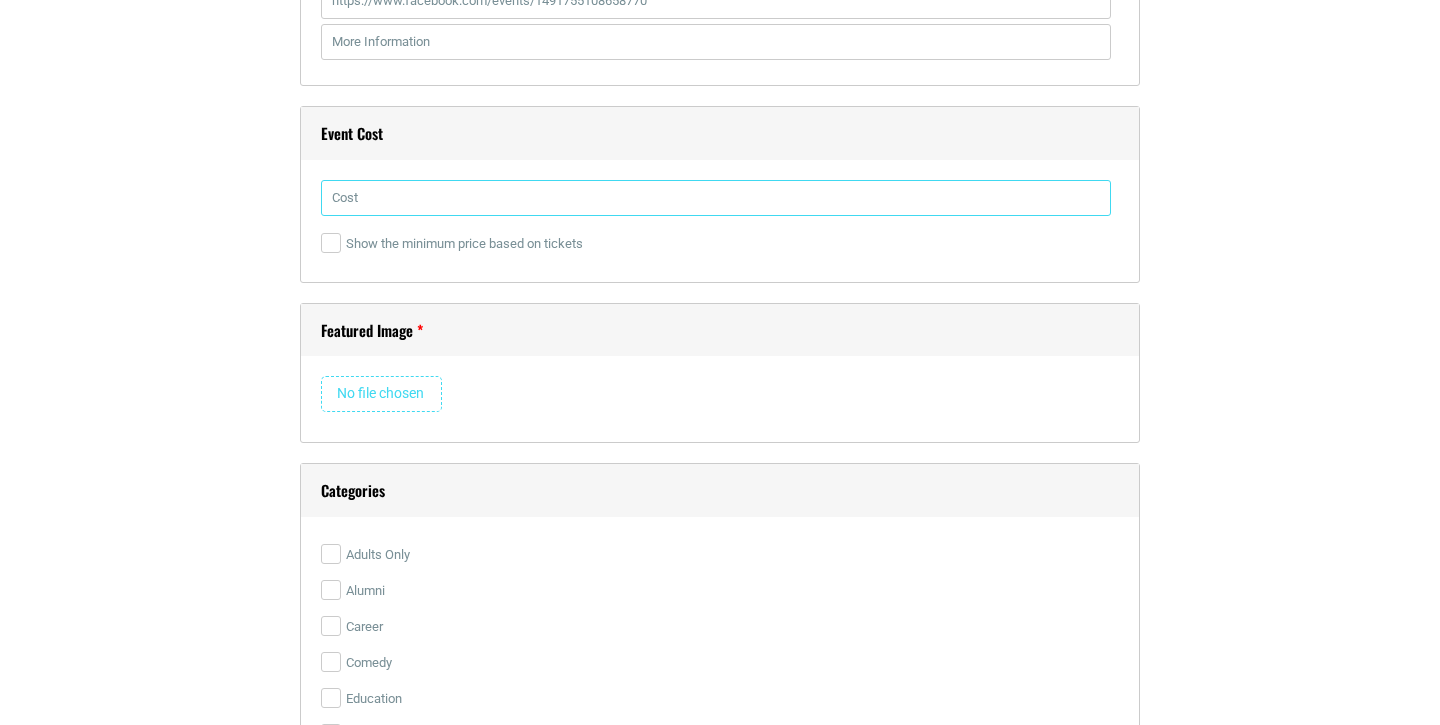 click at bounding box center (716, 198) 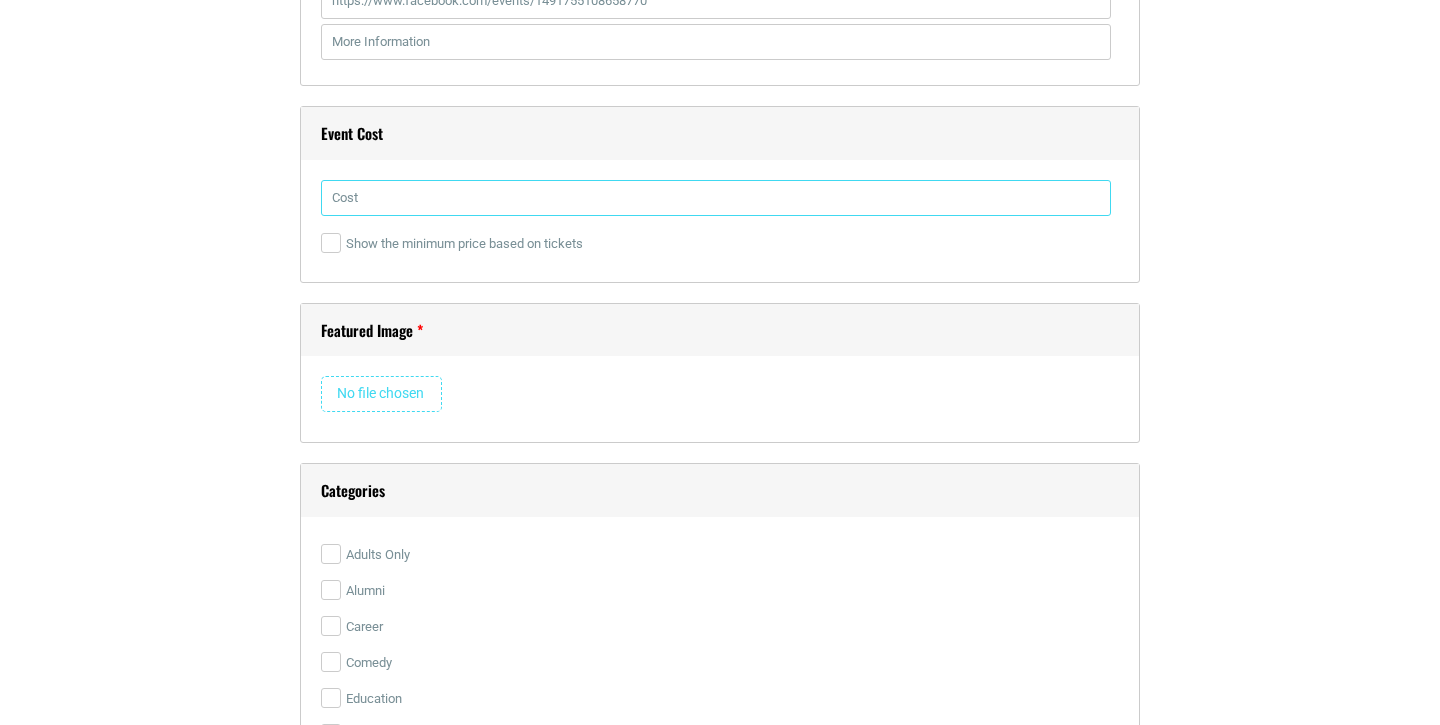 type on "Free" 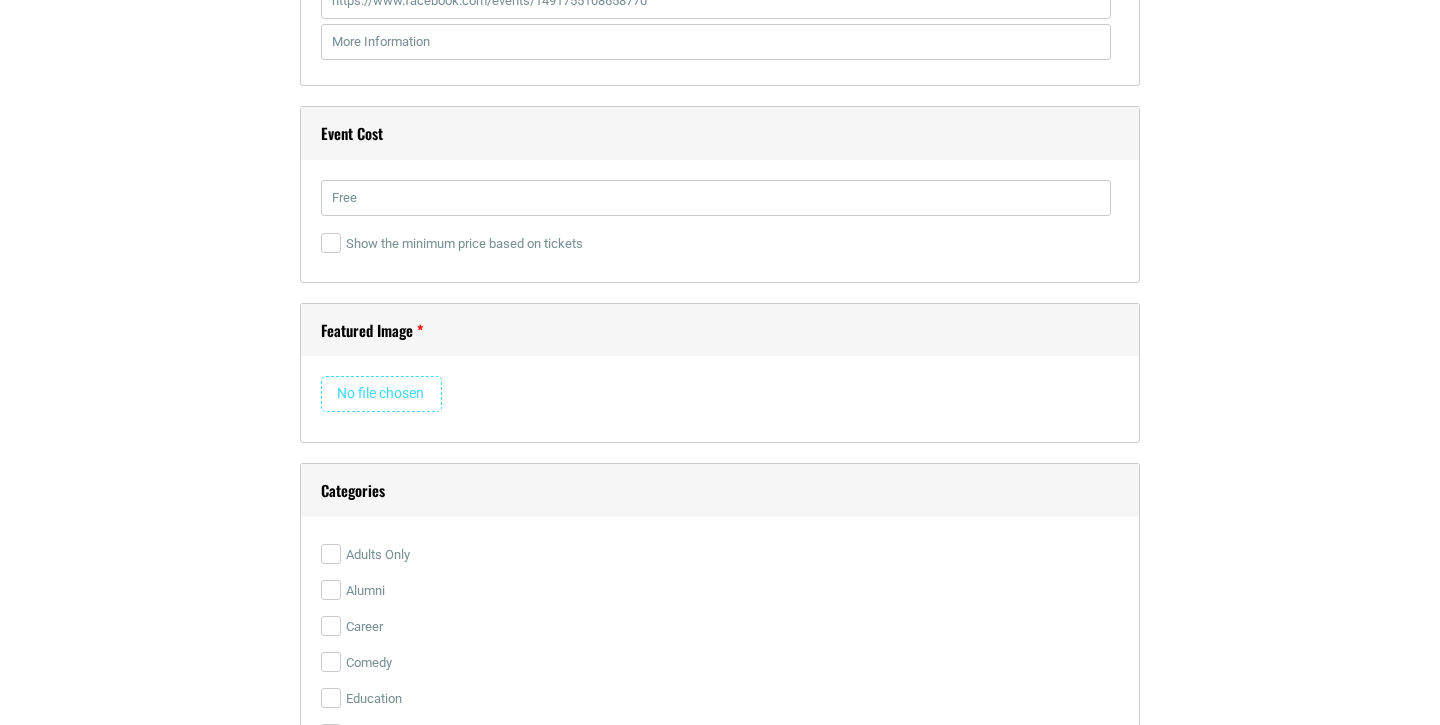 click on "Show the minimum price based on tickets" at bounding box center [716, 244] 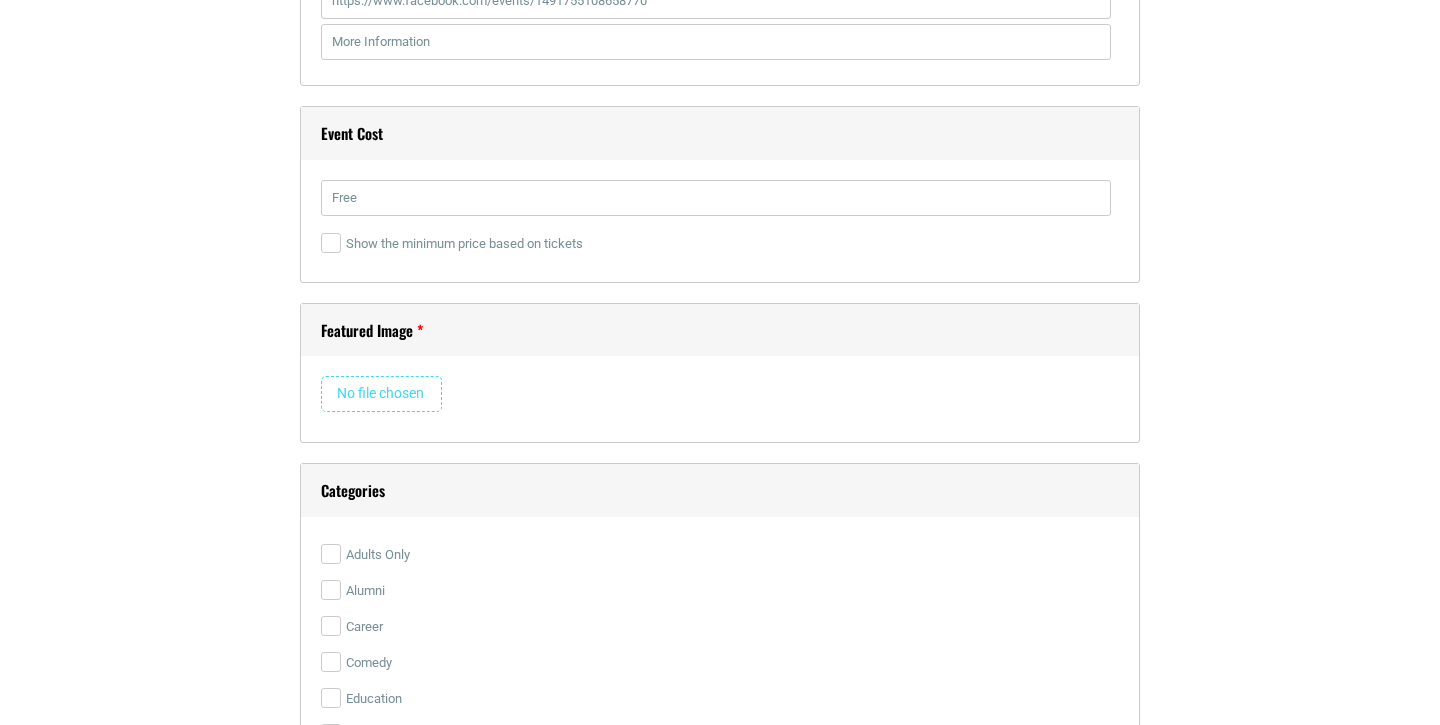 click on "Show the minimum price based on tickets" at bounding box center (331, 243) 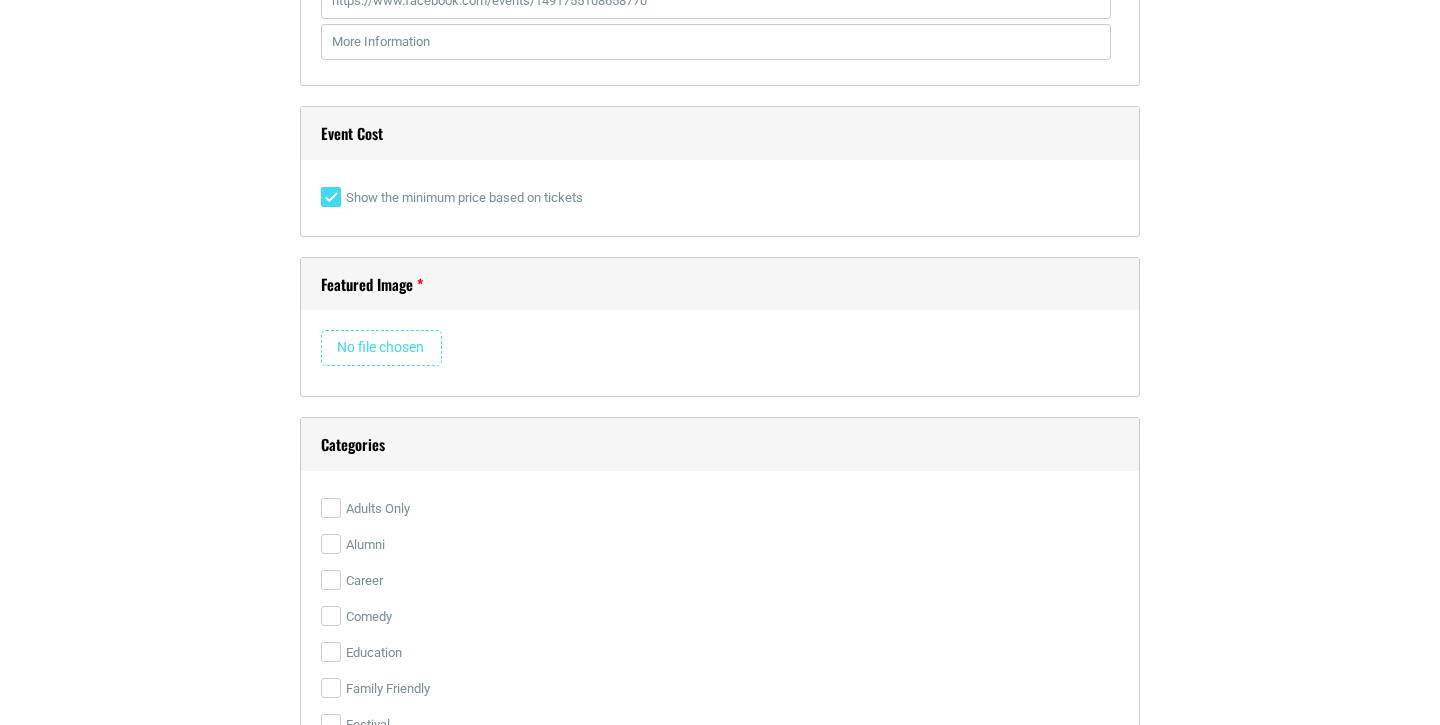 scroll, scrollTop: 2917, scrollLeft: 0, axis: vertical 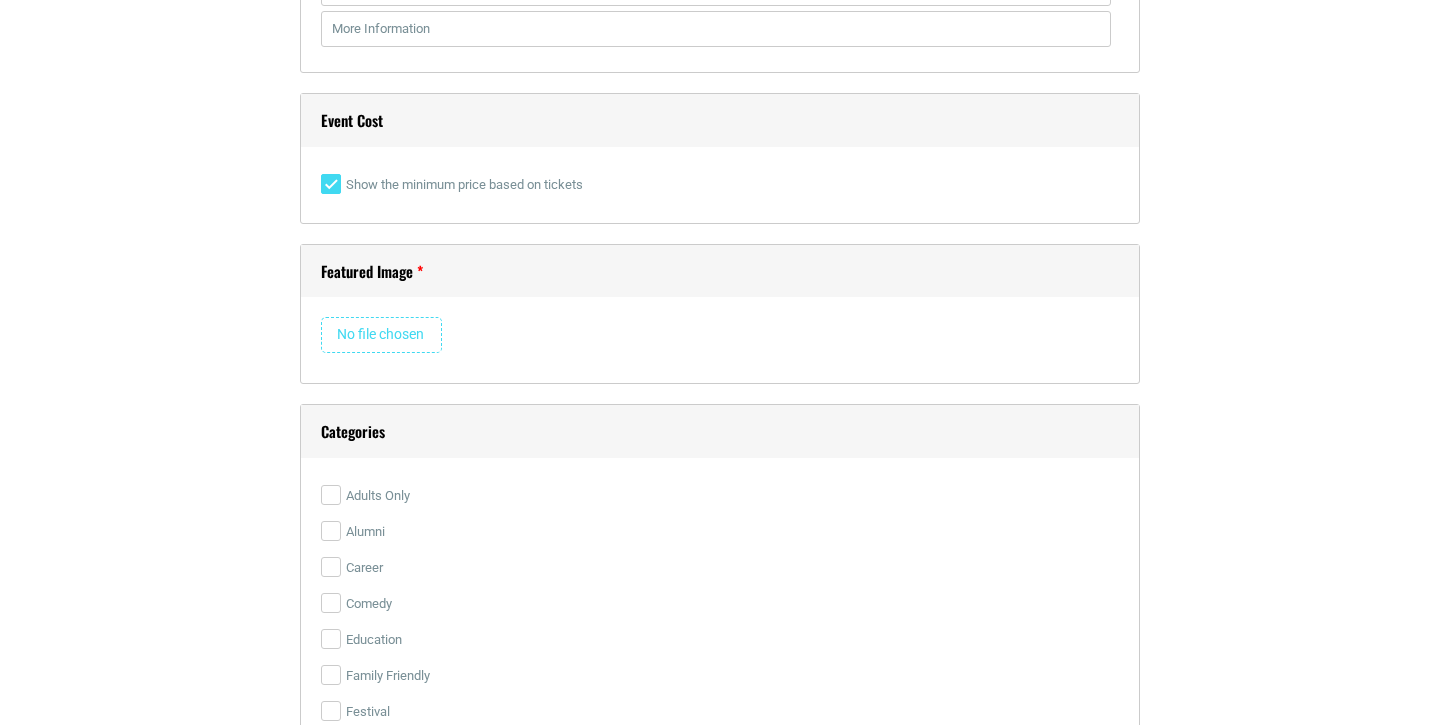 click on "Show the minimum price based on tickets" at bounding box center (716, 185) 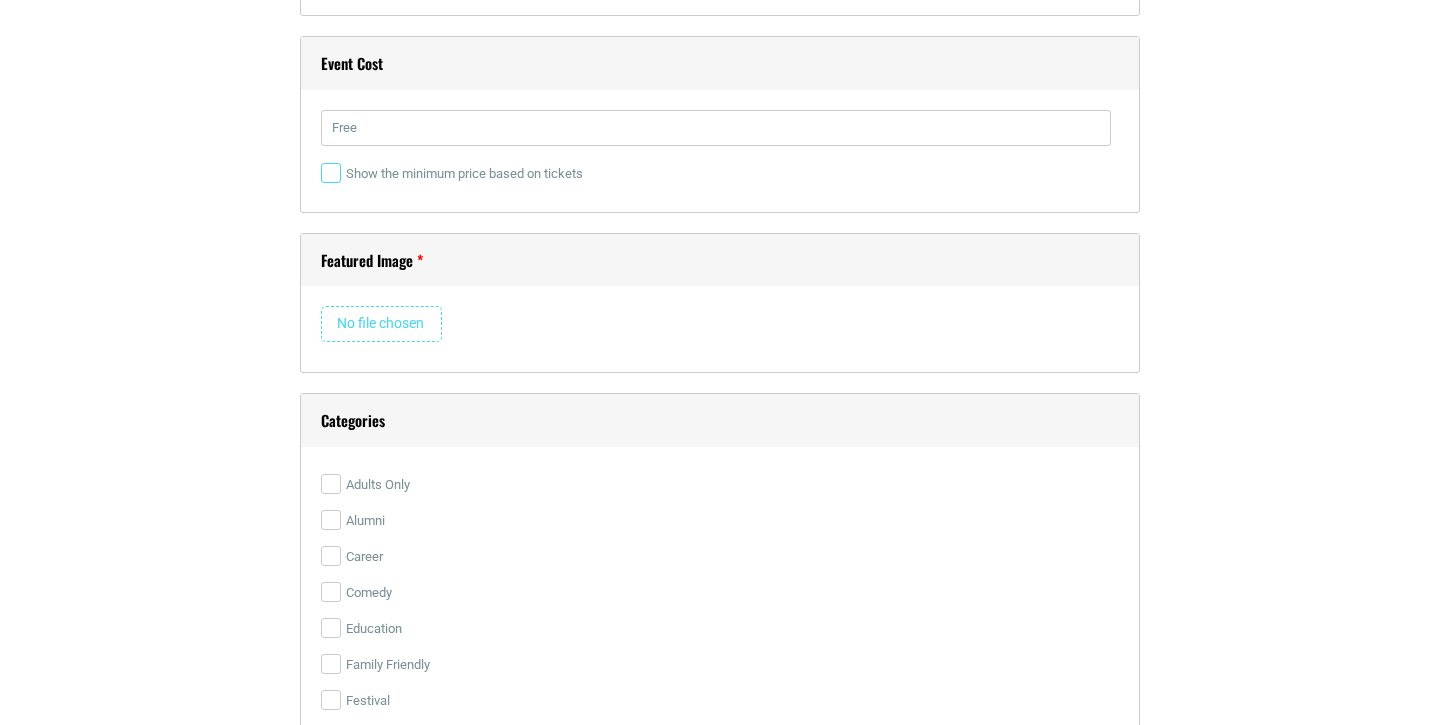 scroll, scrollTop: 3007, scrollLeft: 0, axis: vertical 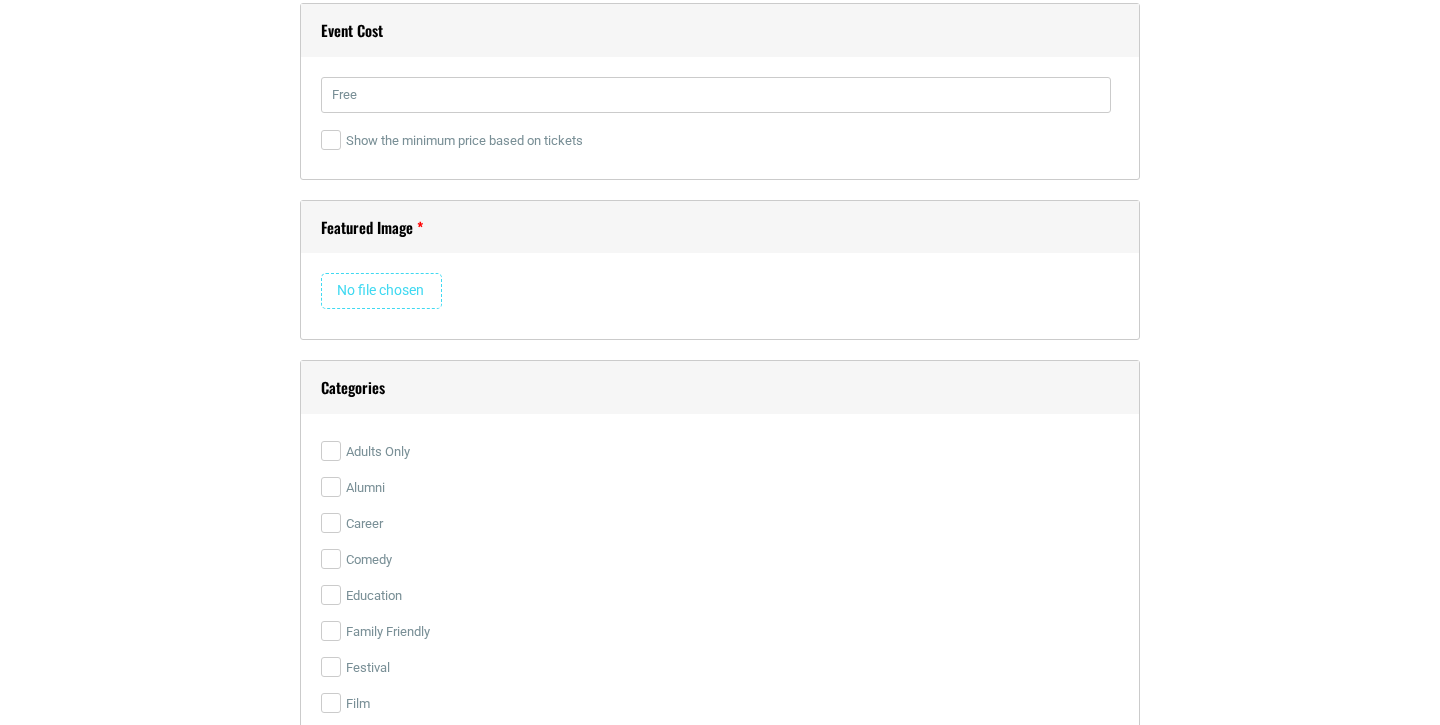 click on "Featured Image" at bounding box center (720, 227) 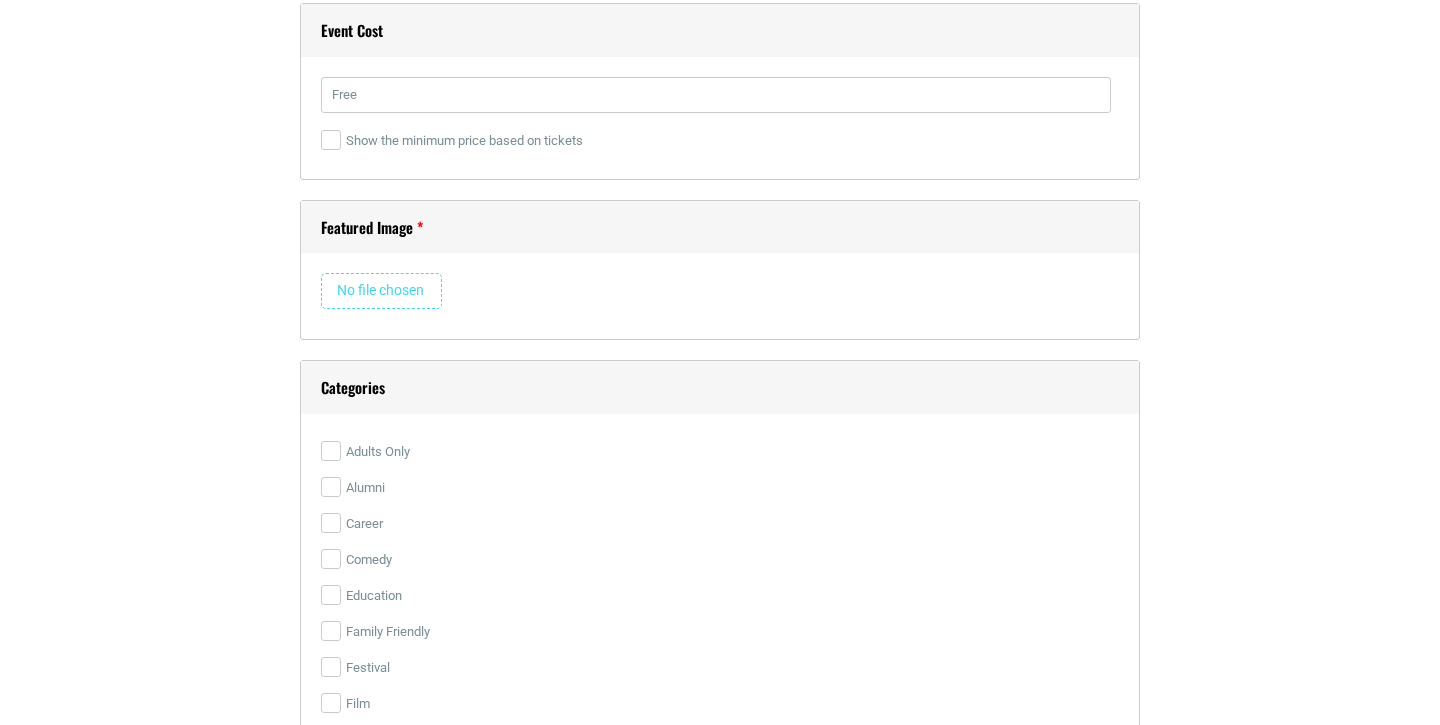 click at bounding box center [381, 291] 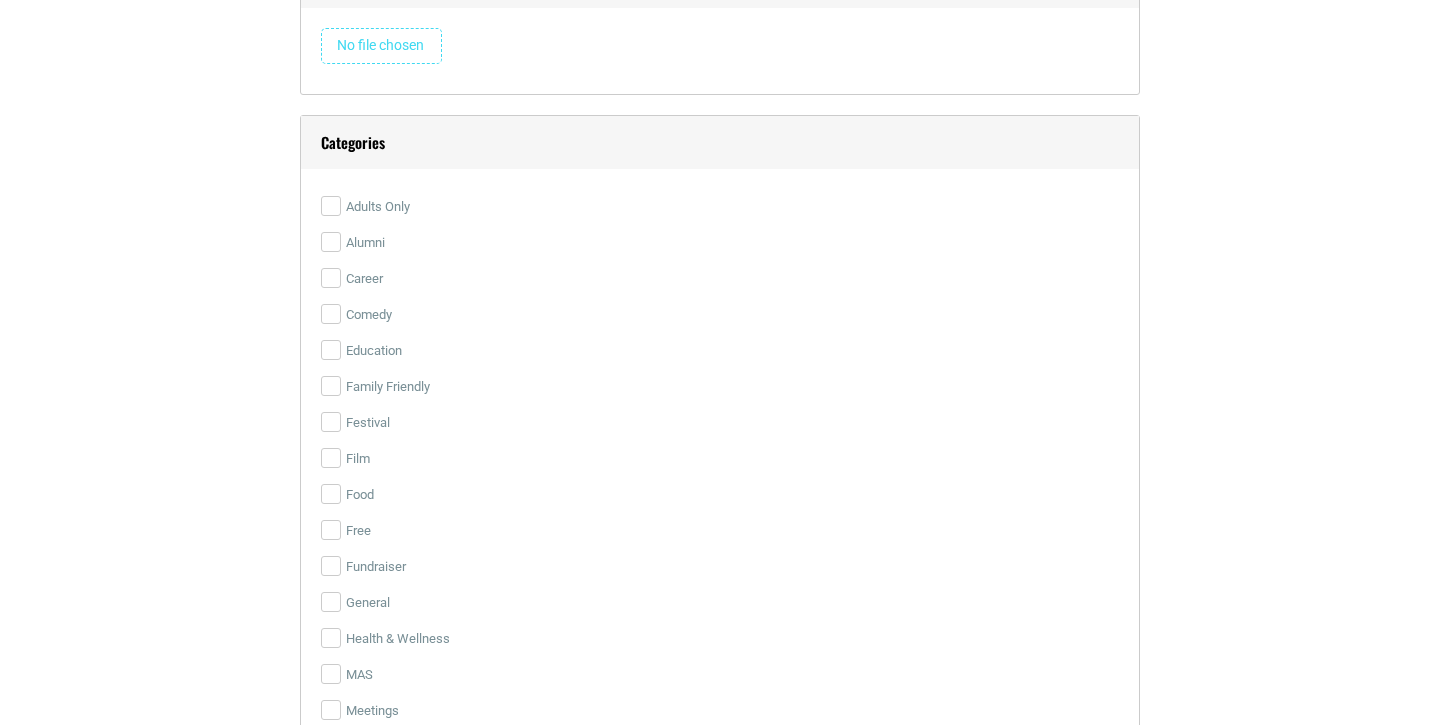 scroll, scrollTop: 3328, scrollLeft: 0, axis: vertical 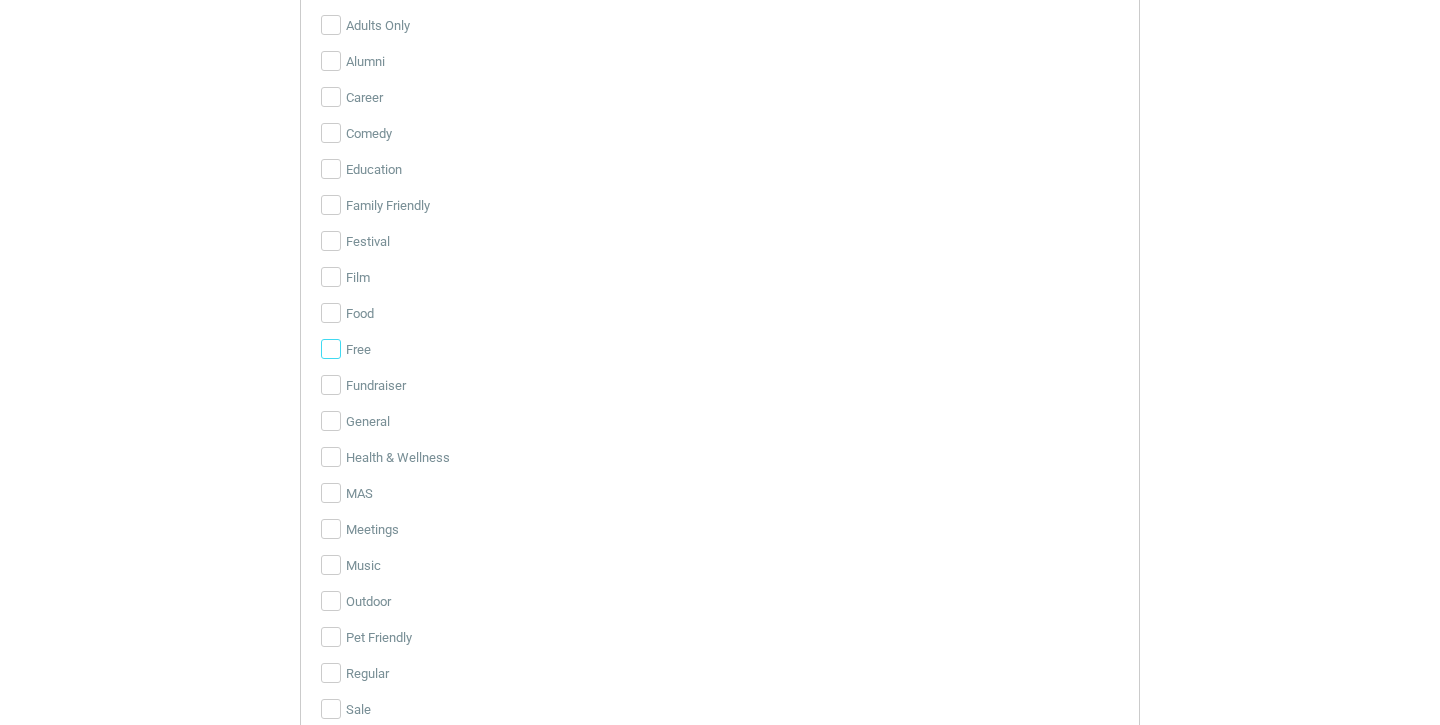 click on "Free" at bounding box center (331, 349) 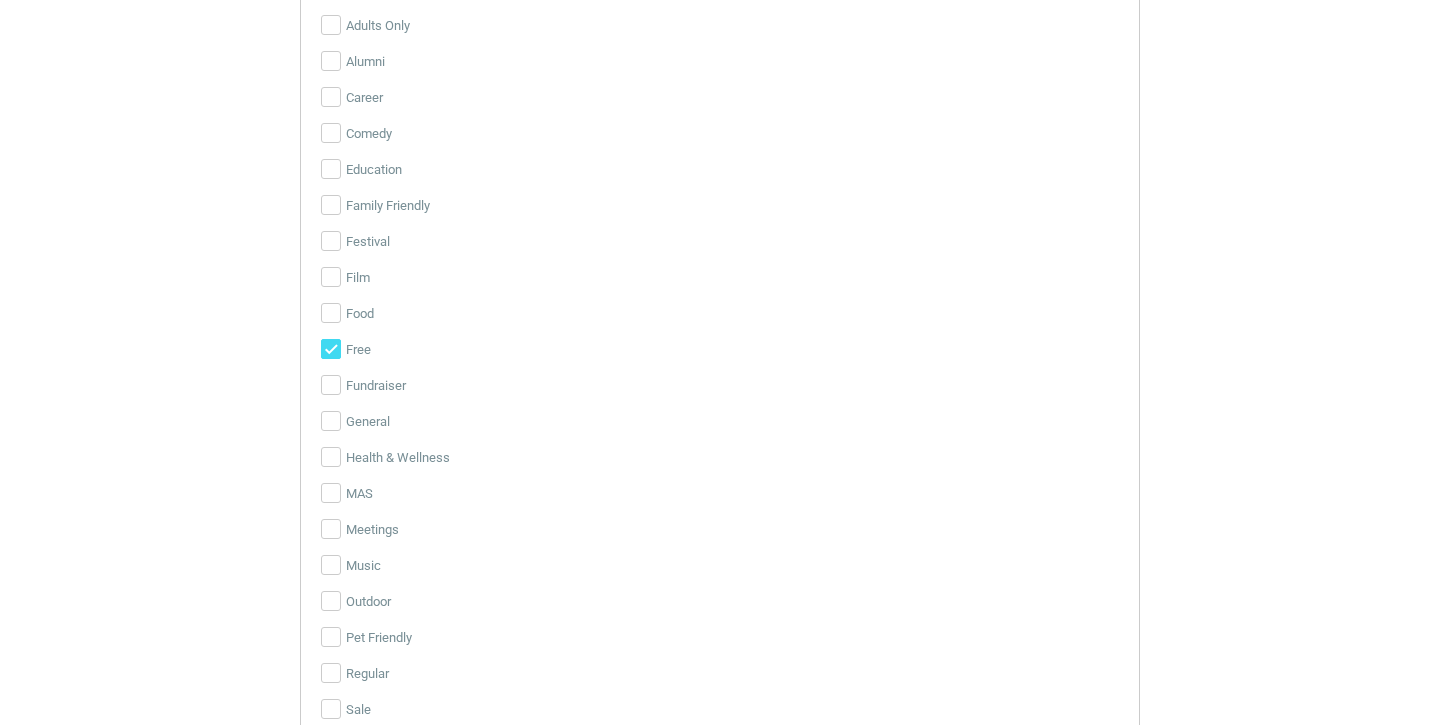 type 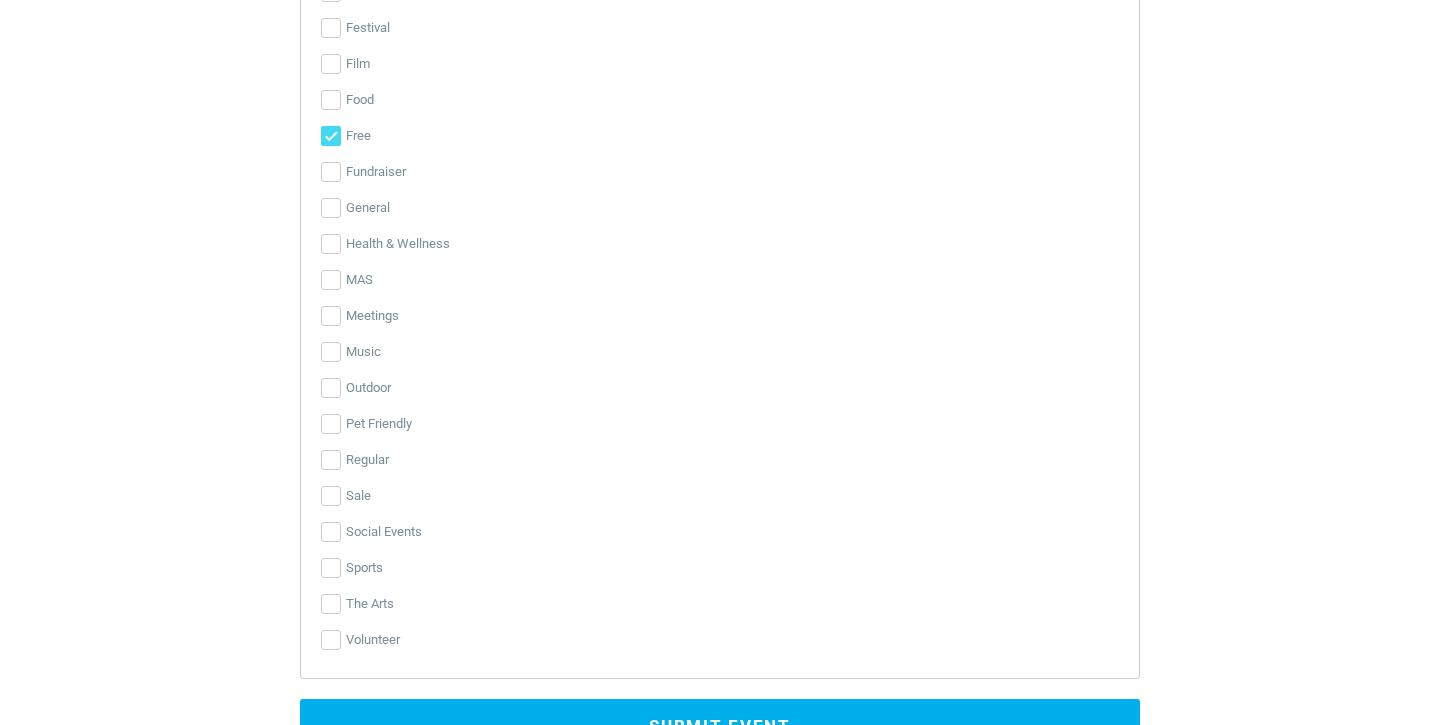 scroll, scrollTop: 4074, scrollLeft: 0, axis: vertical 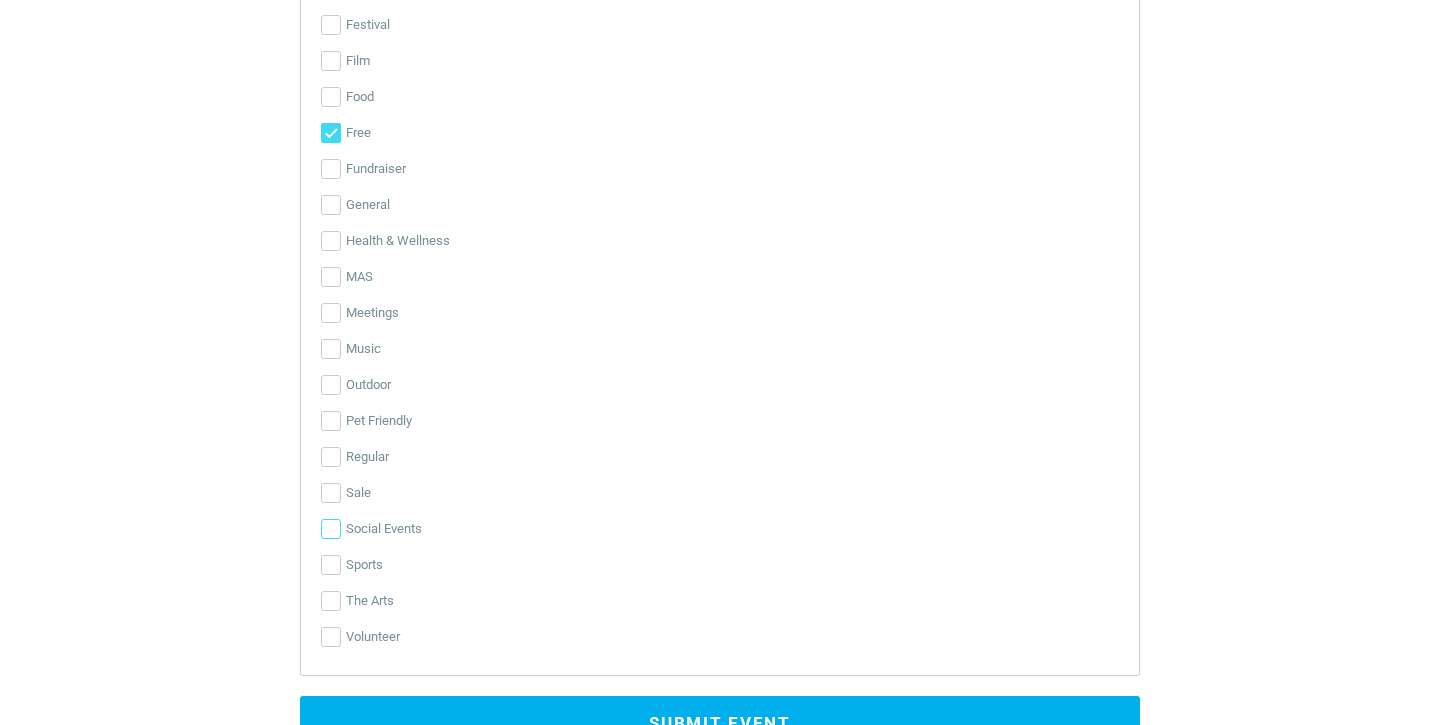 click on "Social Events" at bounding box center (331, 529) 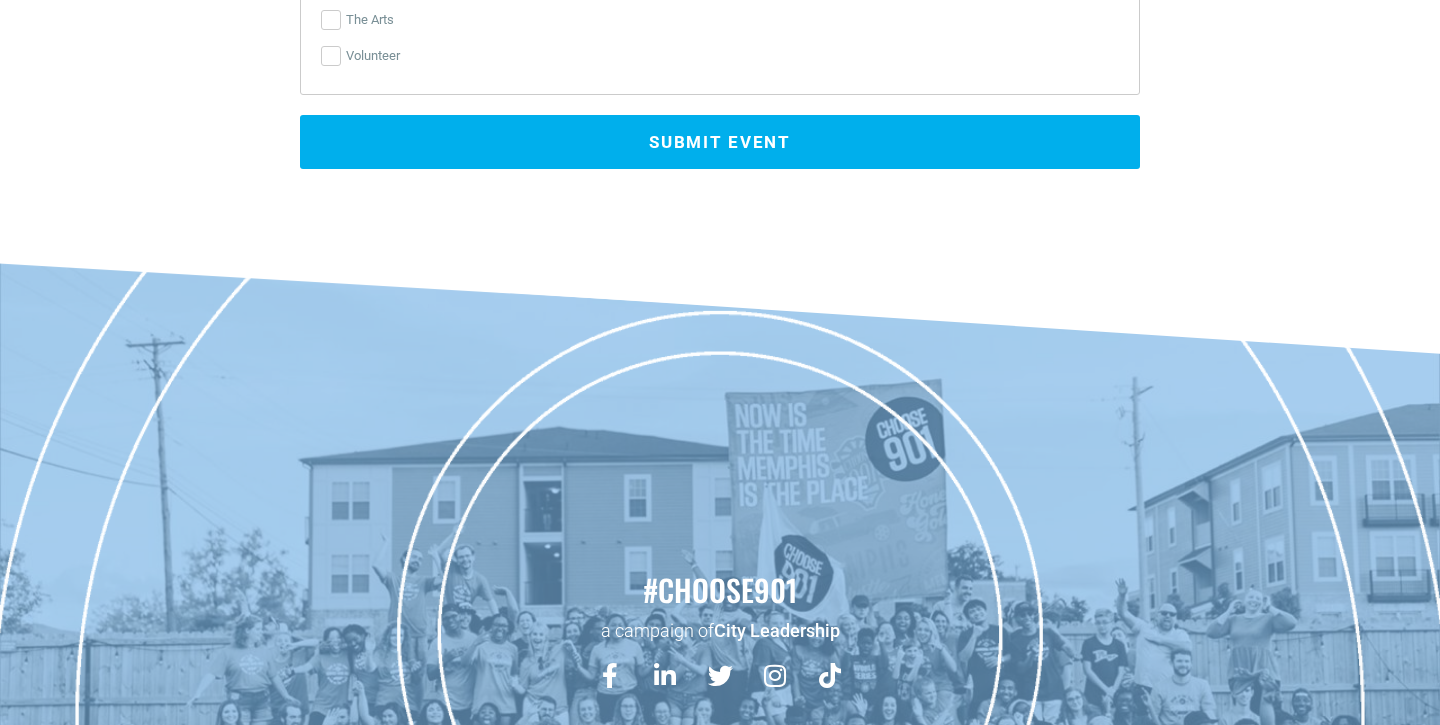 scroll, scrollTop: 4660, scrollLeft: 0, axis: vertical 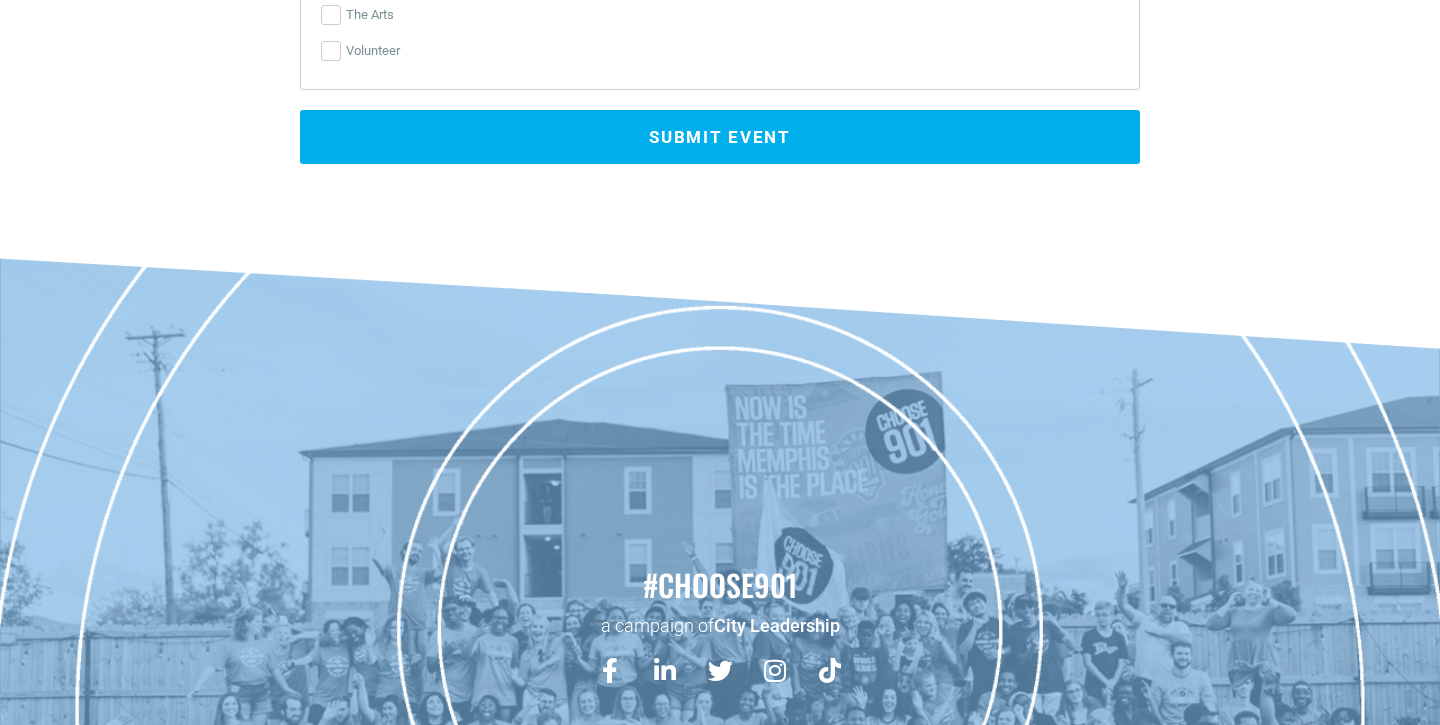 click on "Title  *
Drag Queen Bingo #AtTheMoxy (ft. [PERSON])
Visual
Code
b i link b-quote del ins img ul ol li code more close tags Paragraph     p
Date and Time
Start Date
[DATE]
0
1
2
3
4
5 6 7 8 9 10 11 12 :" at bounding box center [720, -1948] 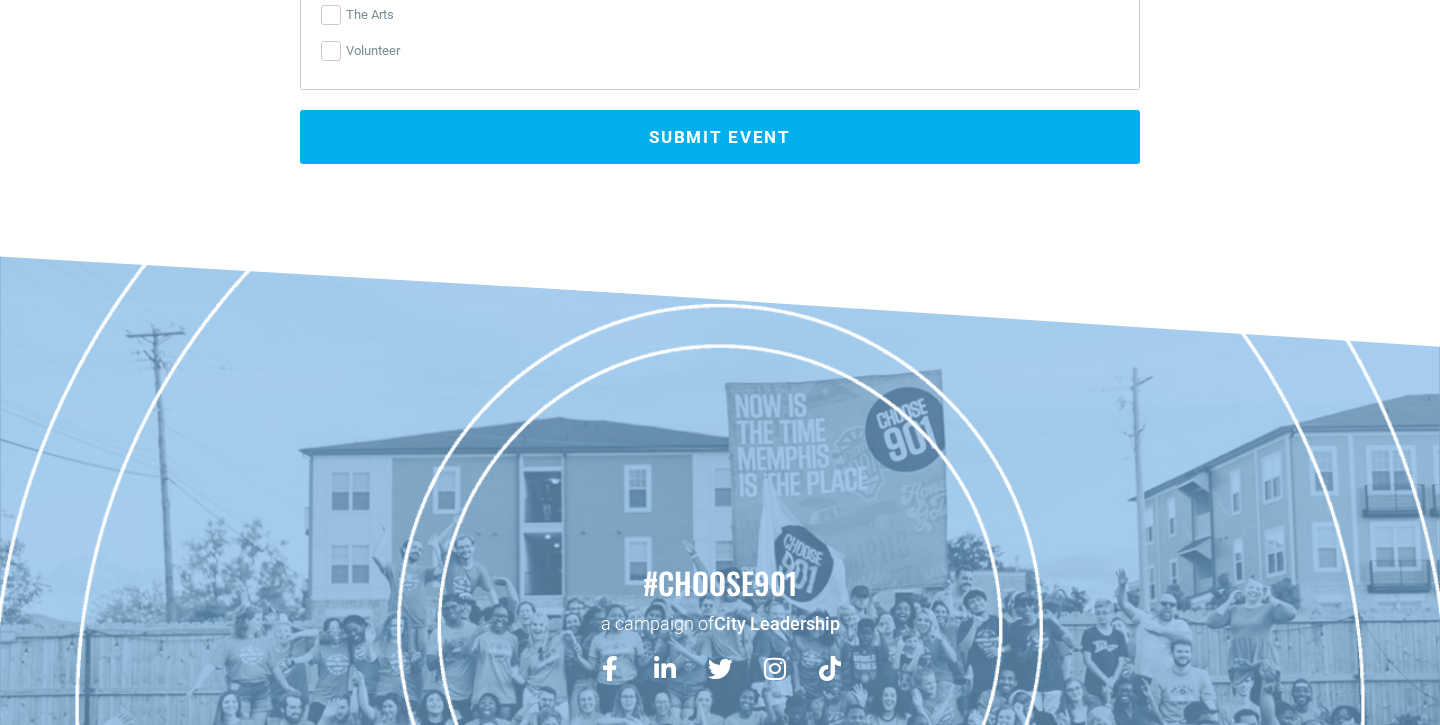 click on "Submit Event" at bounding box center (720, 137) 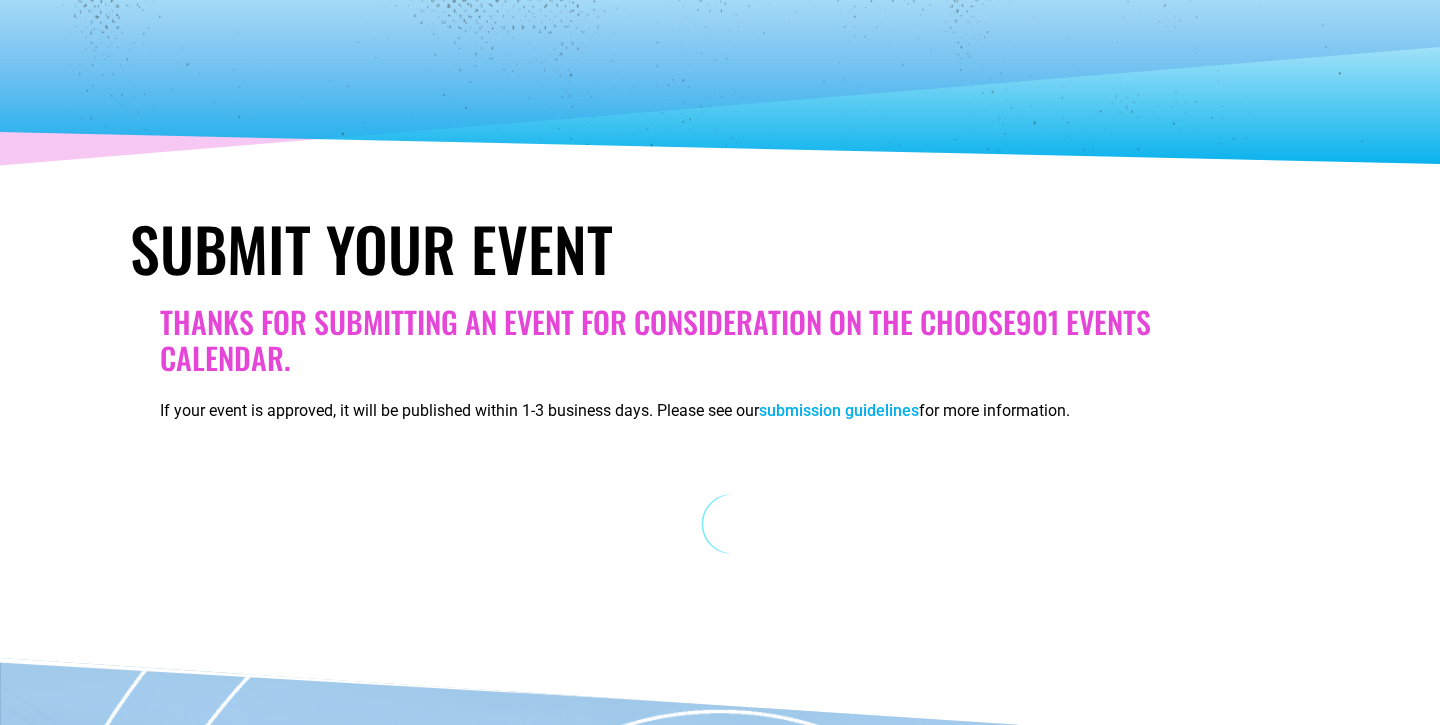 scroll, scrollTop: 0, scrollLeft: 0, axis: both 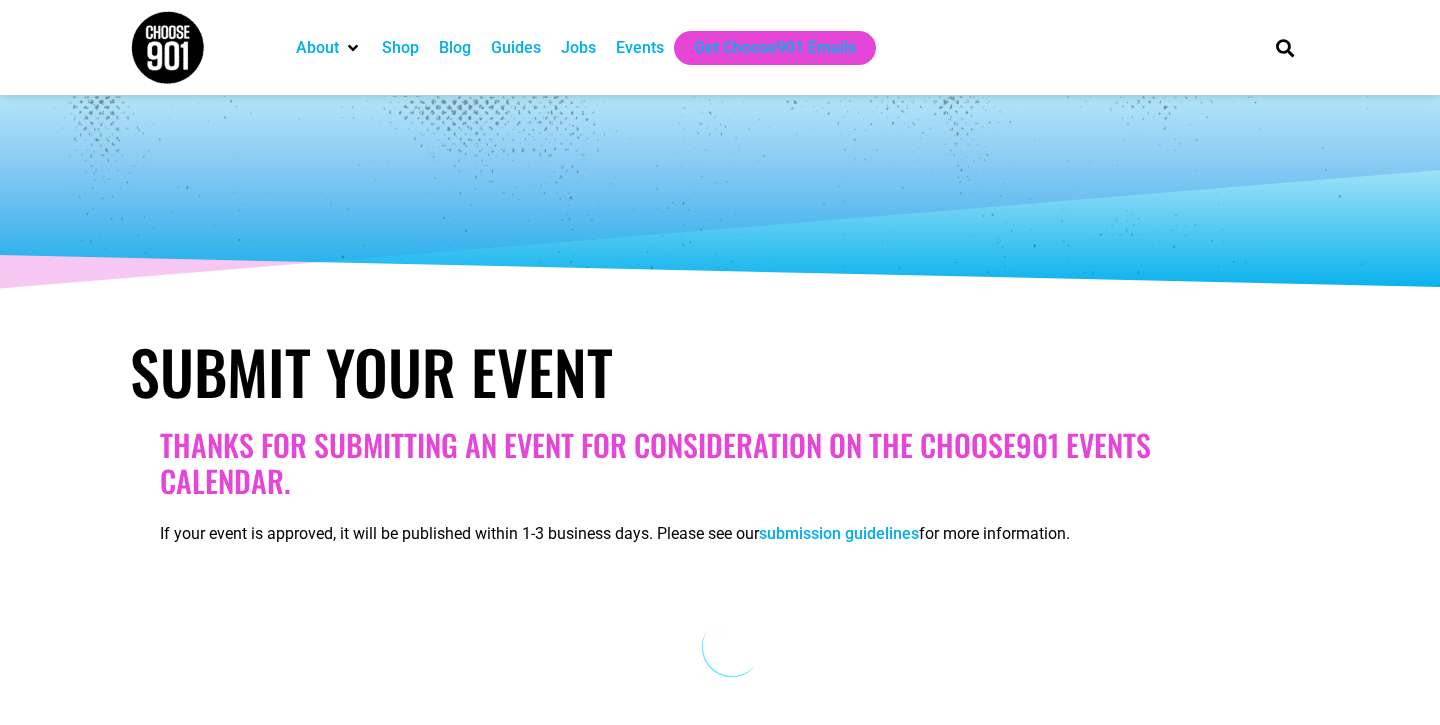 click on "Events" at bounding box center [640, 48] 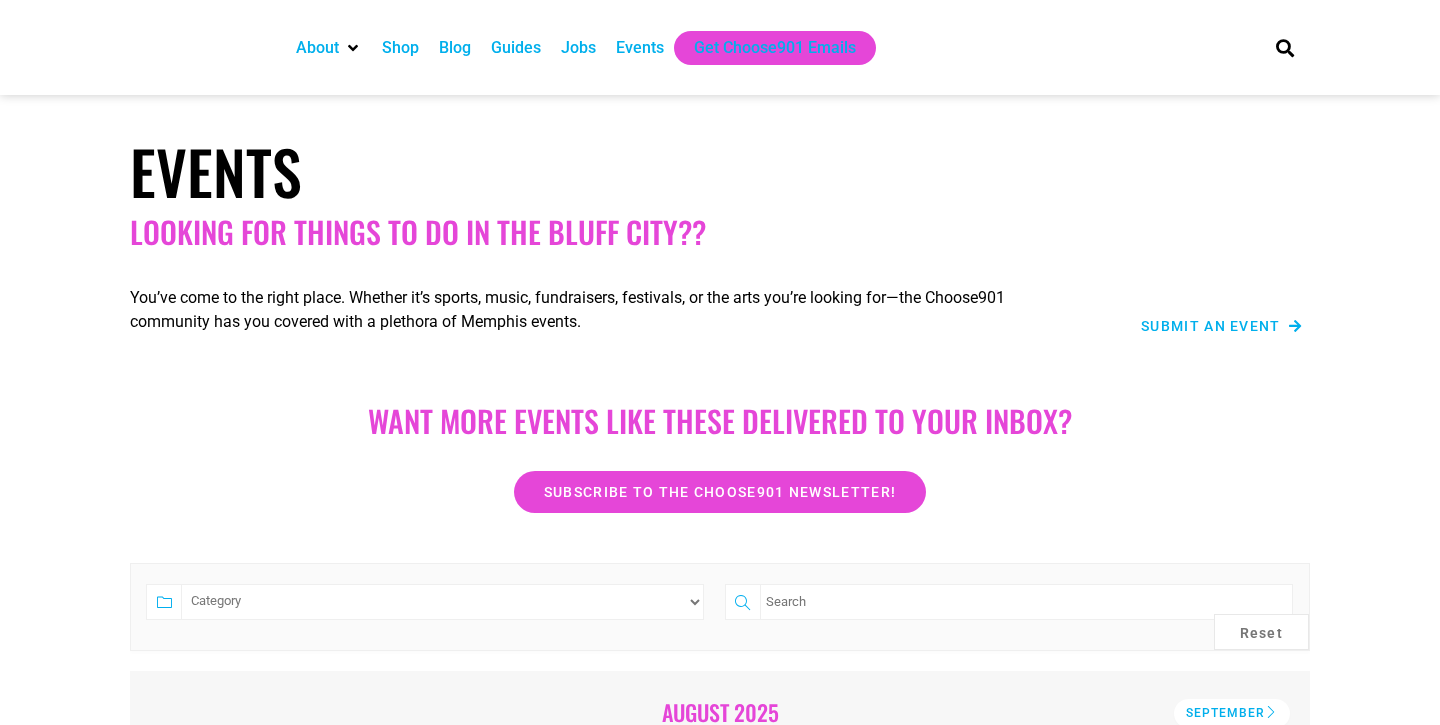 click on "Submit an Event" at bounding box center (1211, 326) 